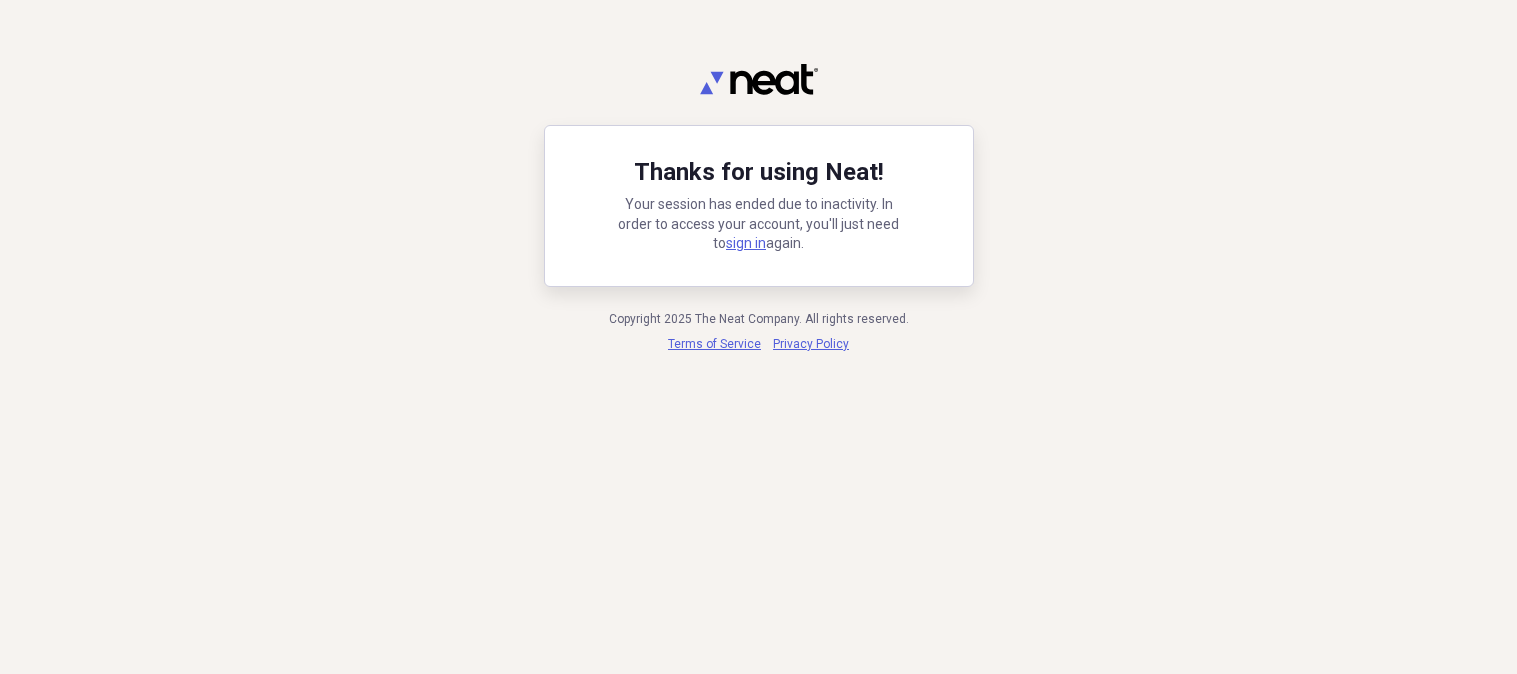 scroll, scrollTop: 0, scrollLeft: 0, axis: both 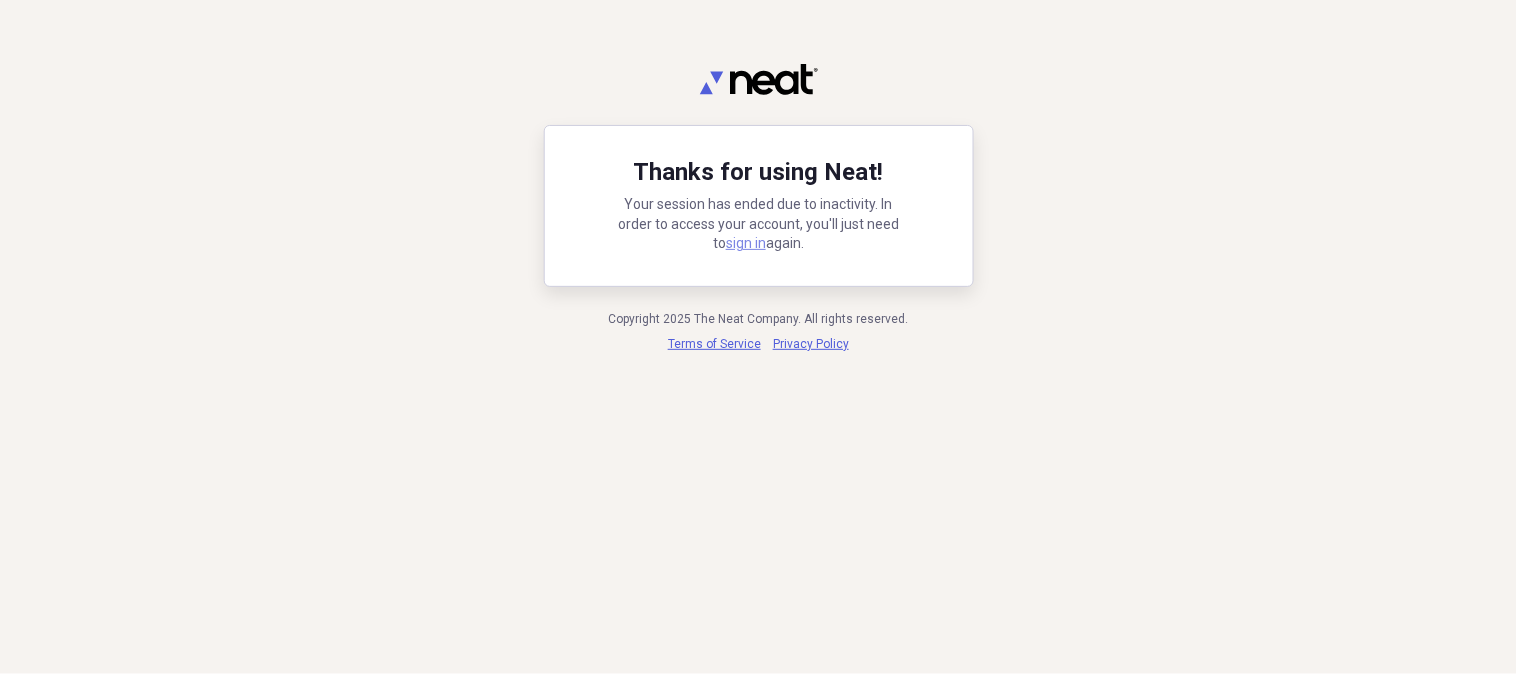click on "sign in" at bounding box center (746, 243) 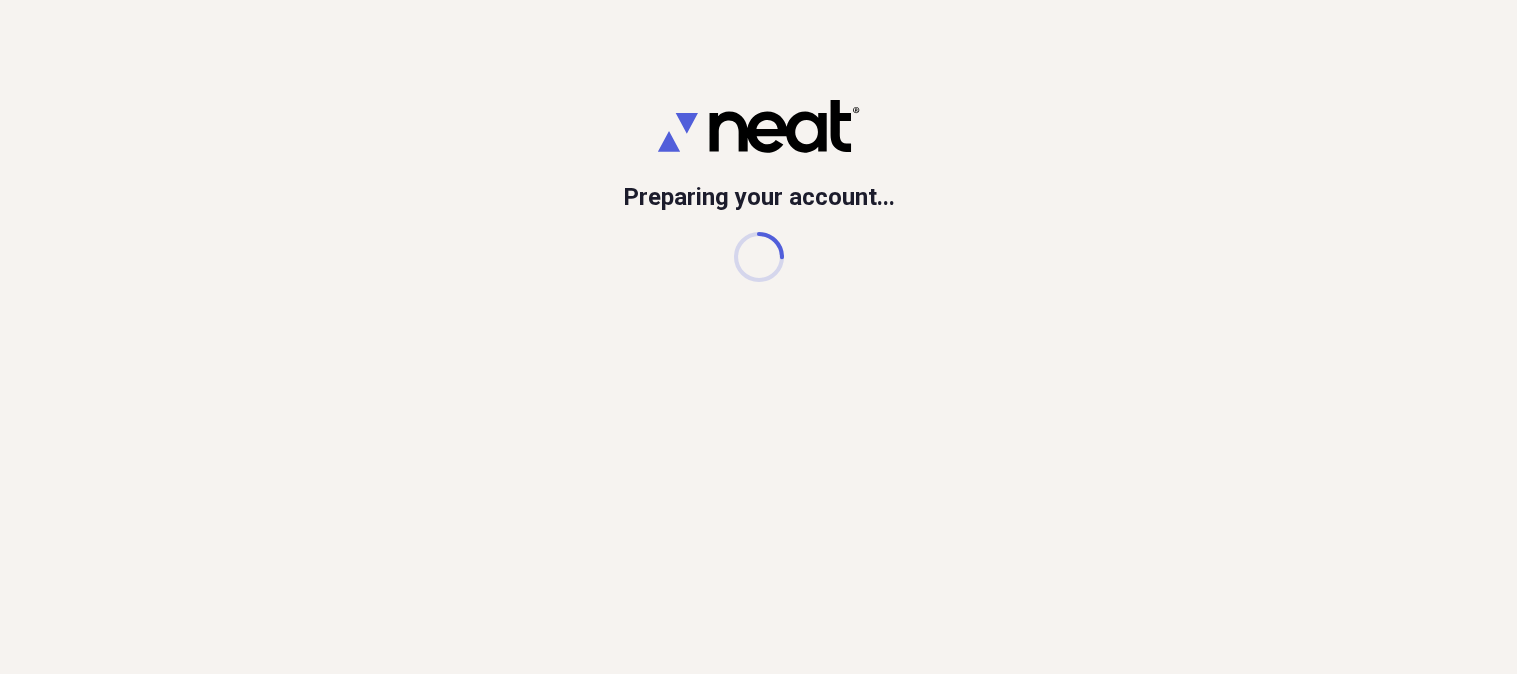 scroll, scrollTop: 0, scrollLeft: 0, axis: both 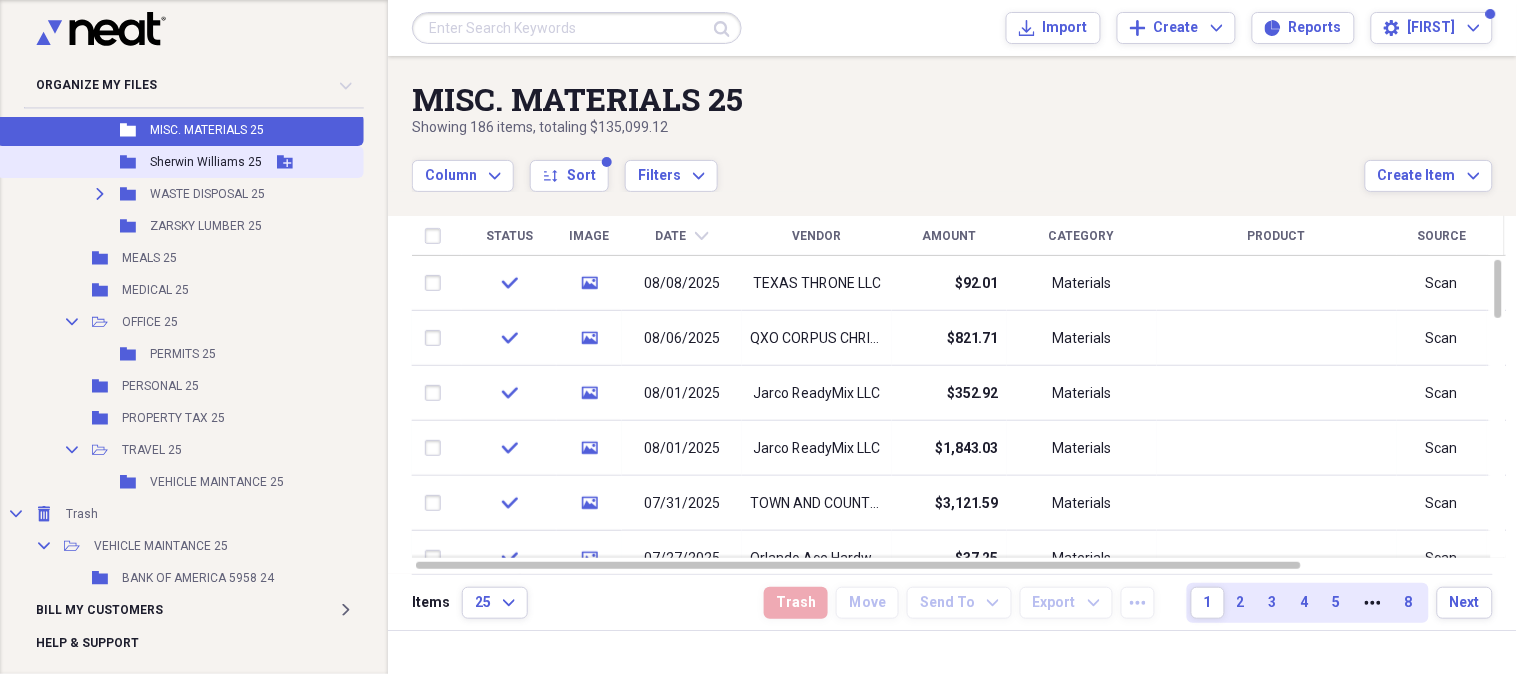 click on "Sherwin Williams 25" at bounding box center (206, 162) 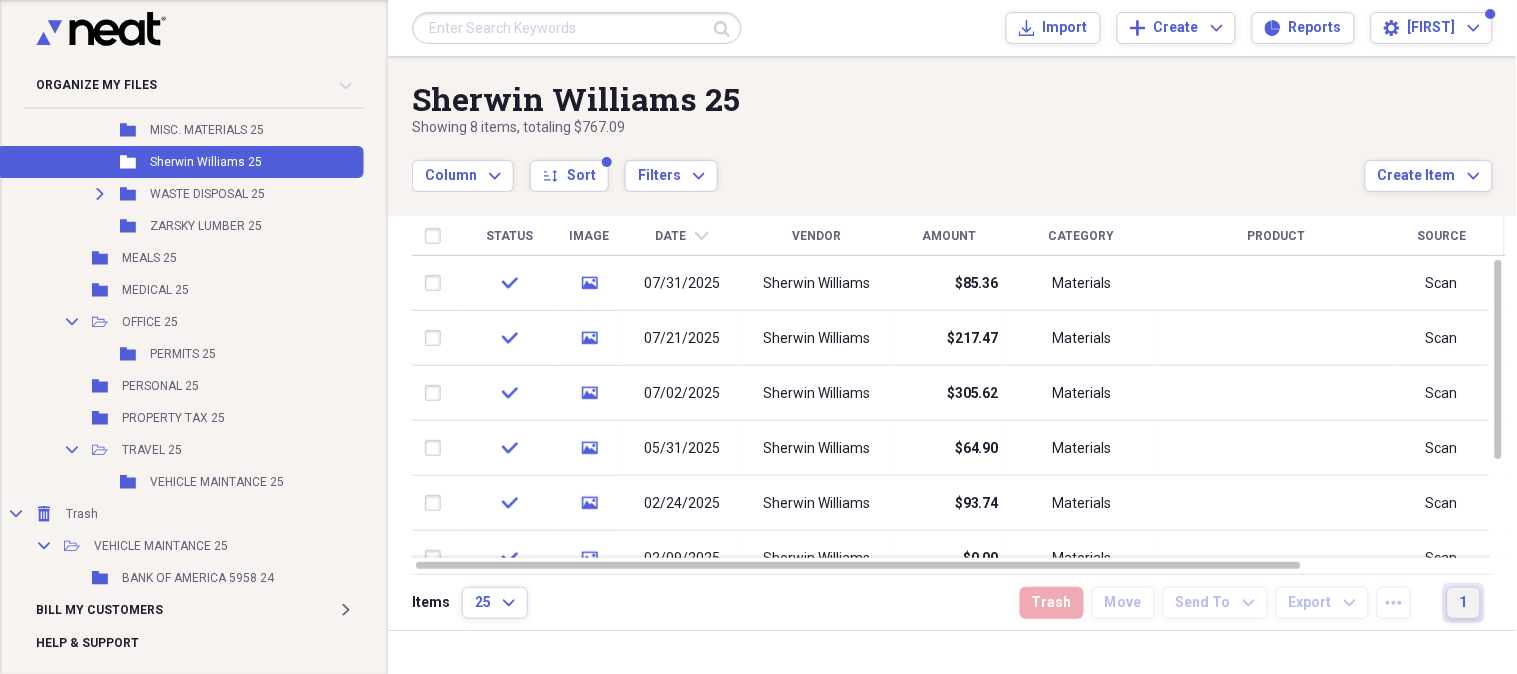 click on "1" at bounding box center [1464, 603] 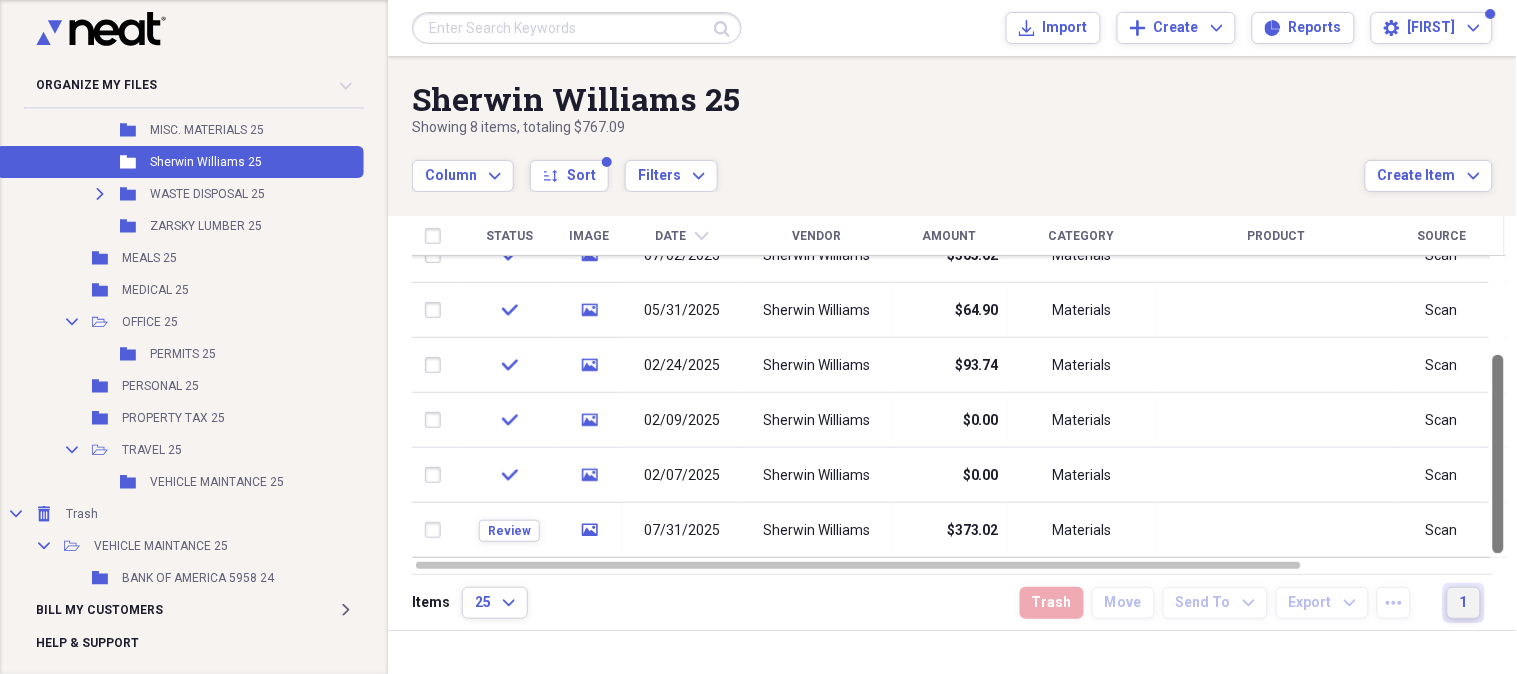 drag, startPoint x: 1512, startPoint y: 308, endPoint x: 1515, endPoint y: 703, distance: 395.01138 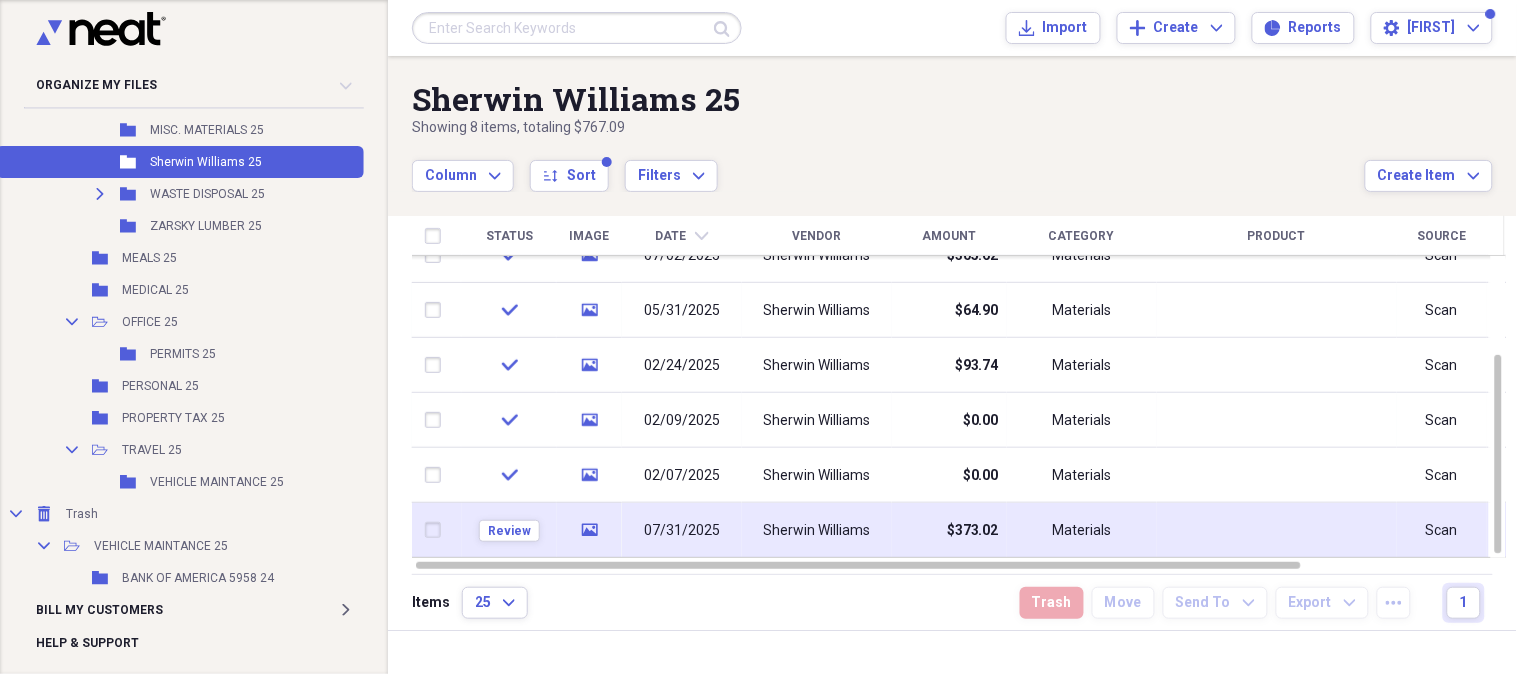 click on "Sherwin Williams" at bounding box center (817, 531) 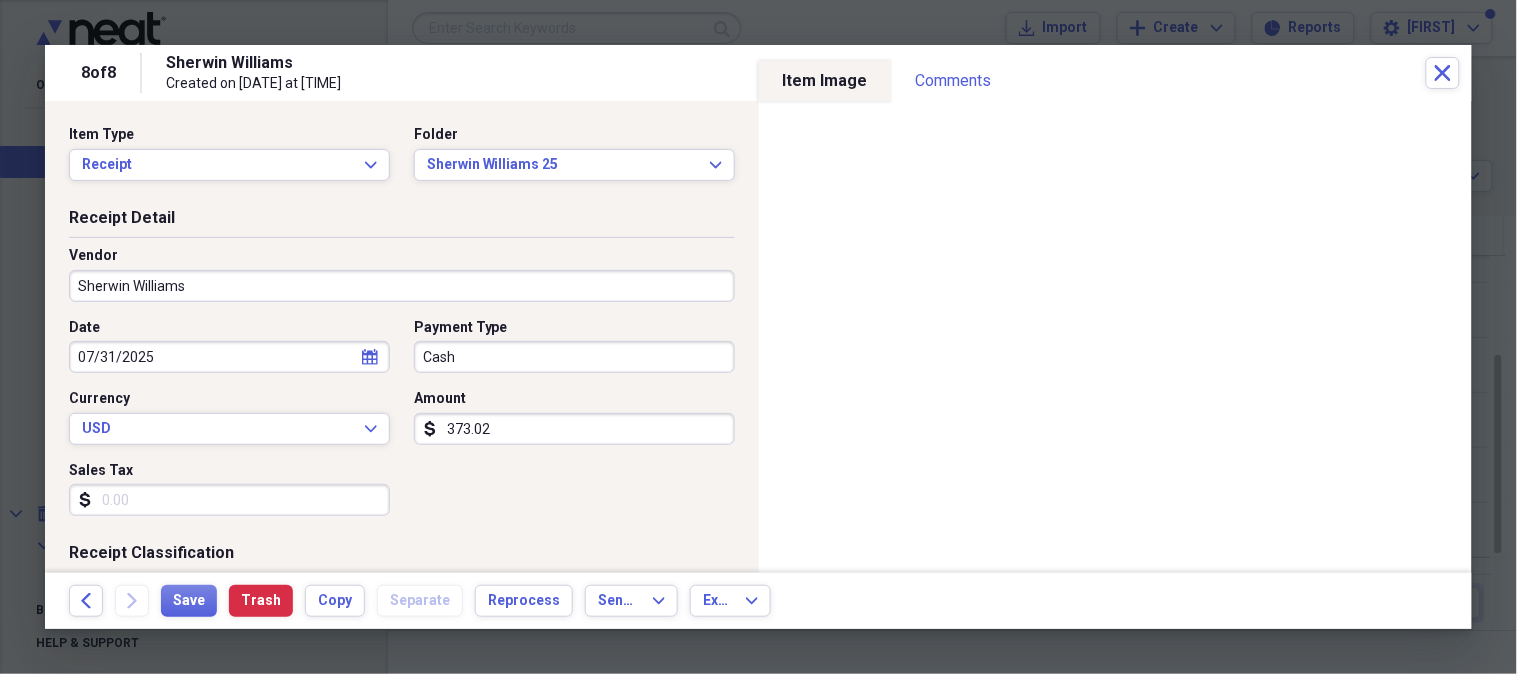 click on "Cash" at bounding box center (574, 357) 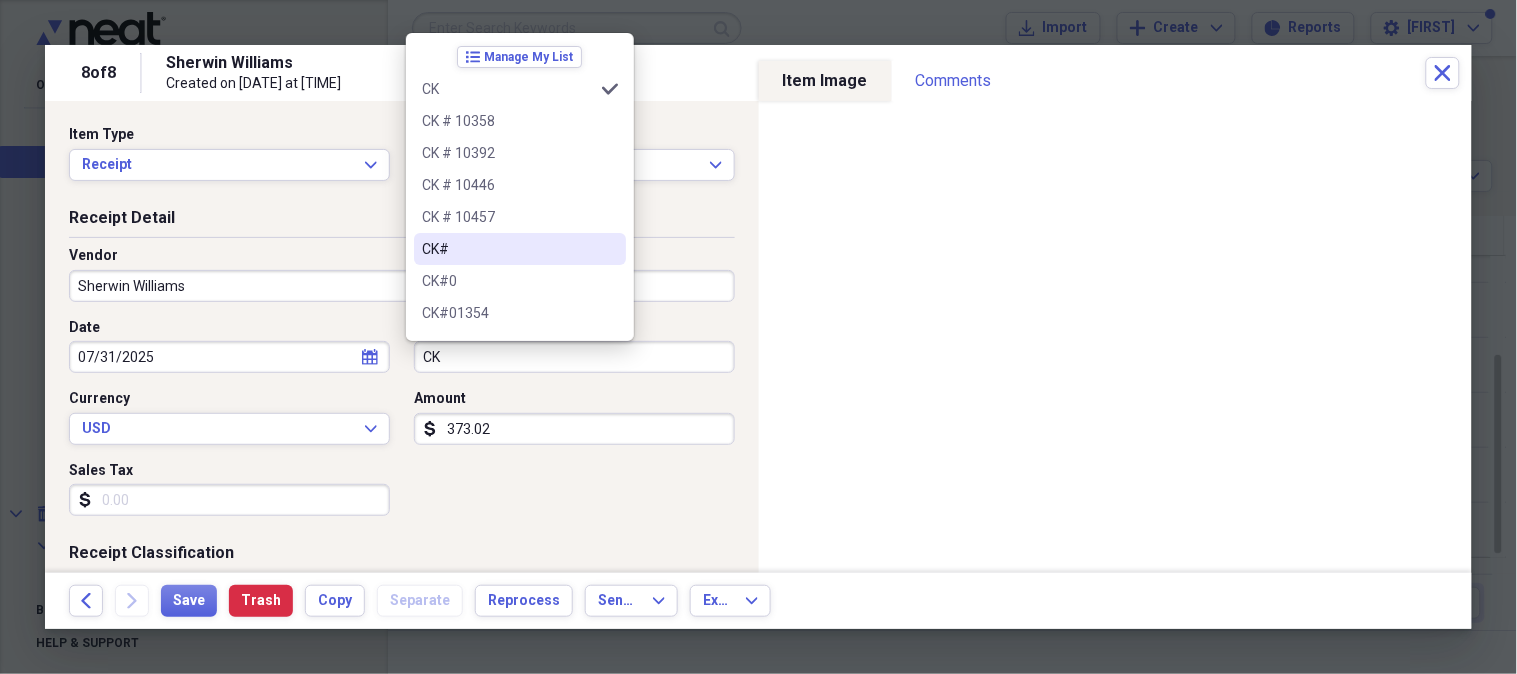 click on "CK#" at bounding box center [508, 249] 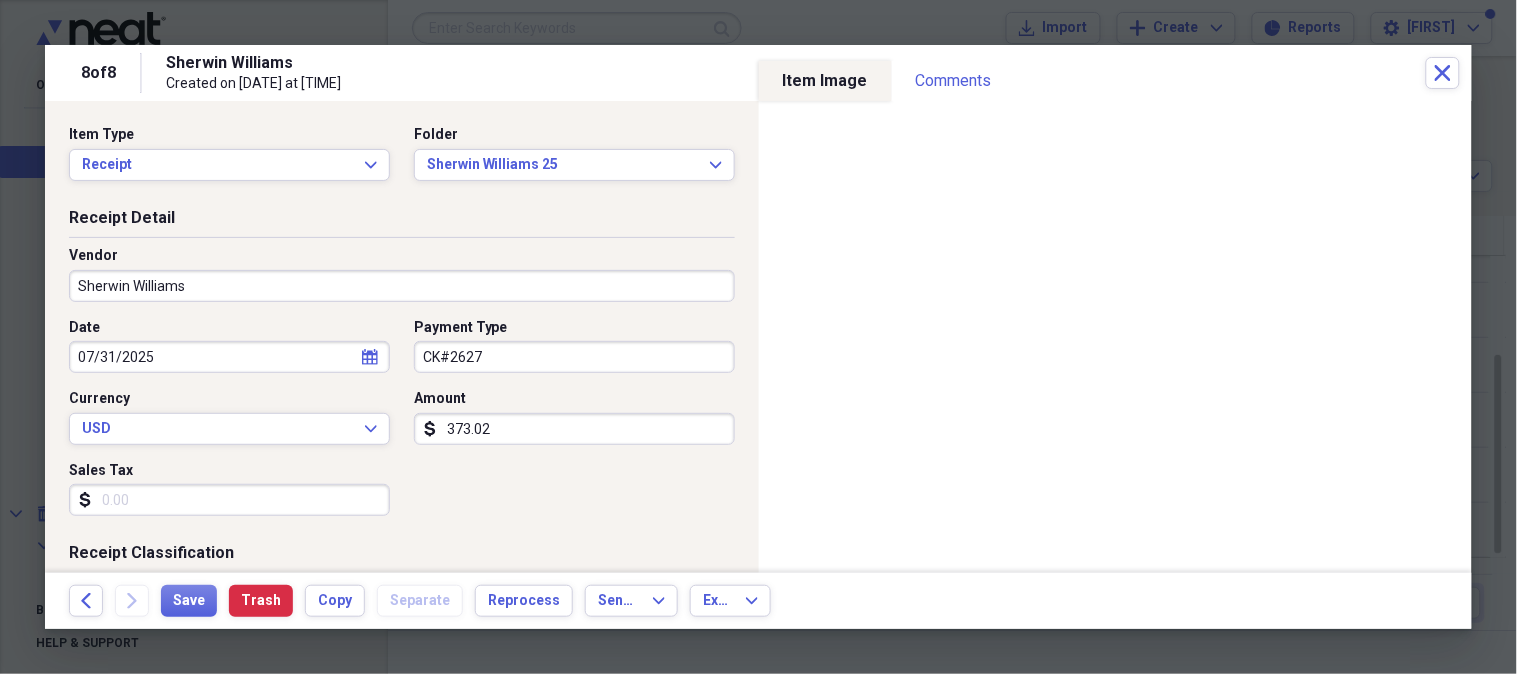 type on "CK#2627" 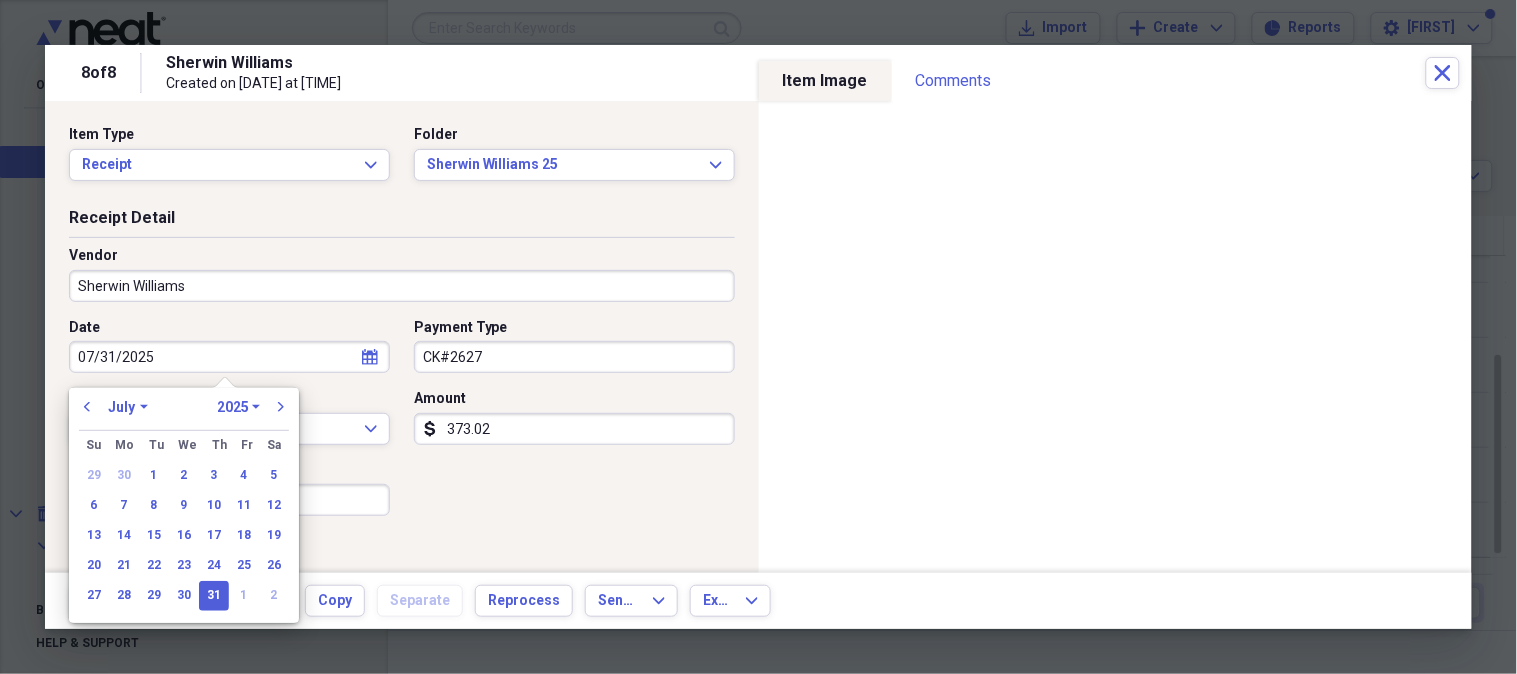 click on "January February March April May June July August September October November December" at bounding box center (128, 407) 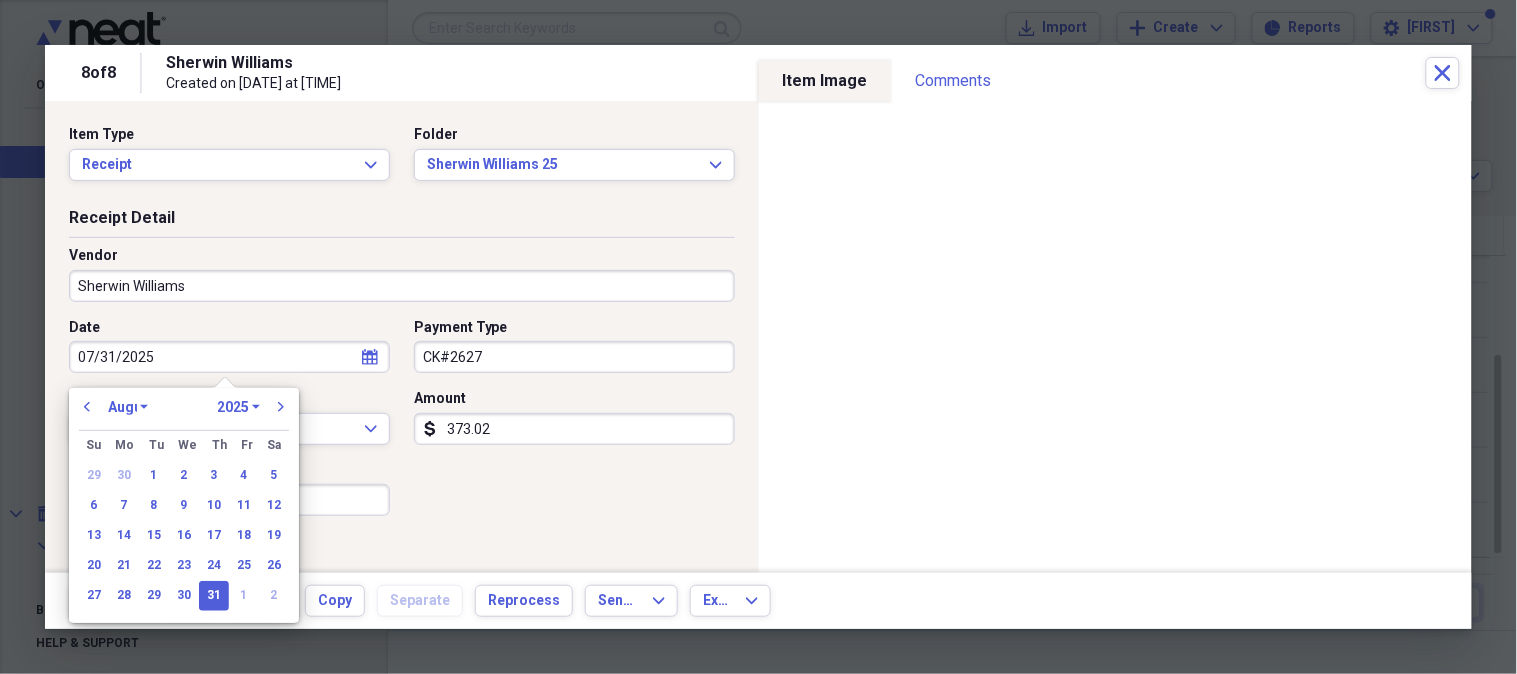 click on "January February March April May June July August September October November December" at bounding box center (128, 407) 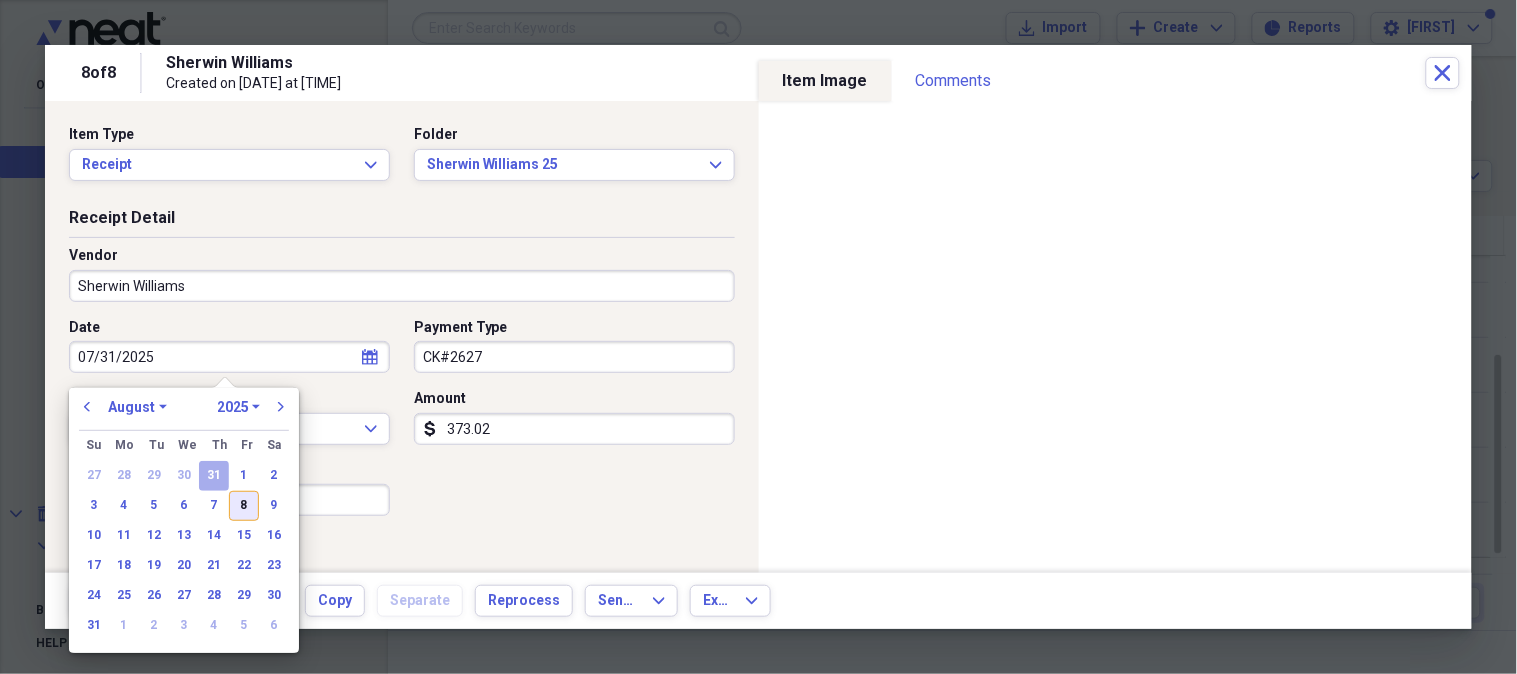 click on "8" at bounding box center (244, 506) 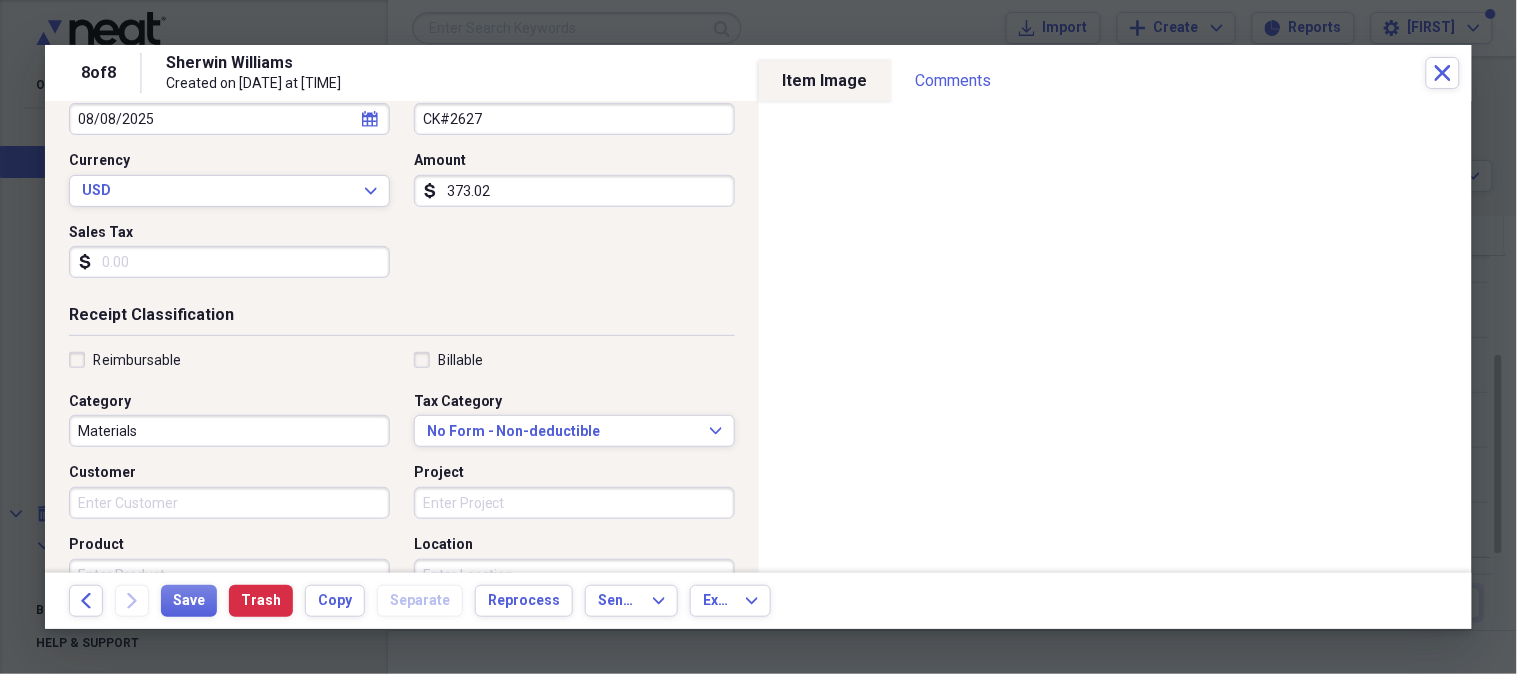 scroll, scrollTop: 251, scrollLeft: 0, axis: vertical 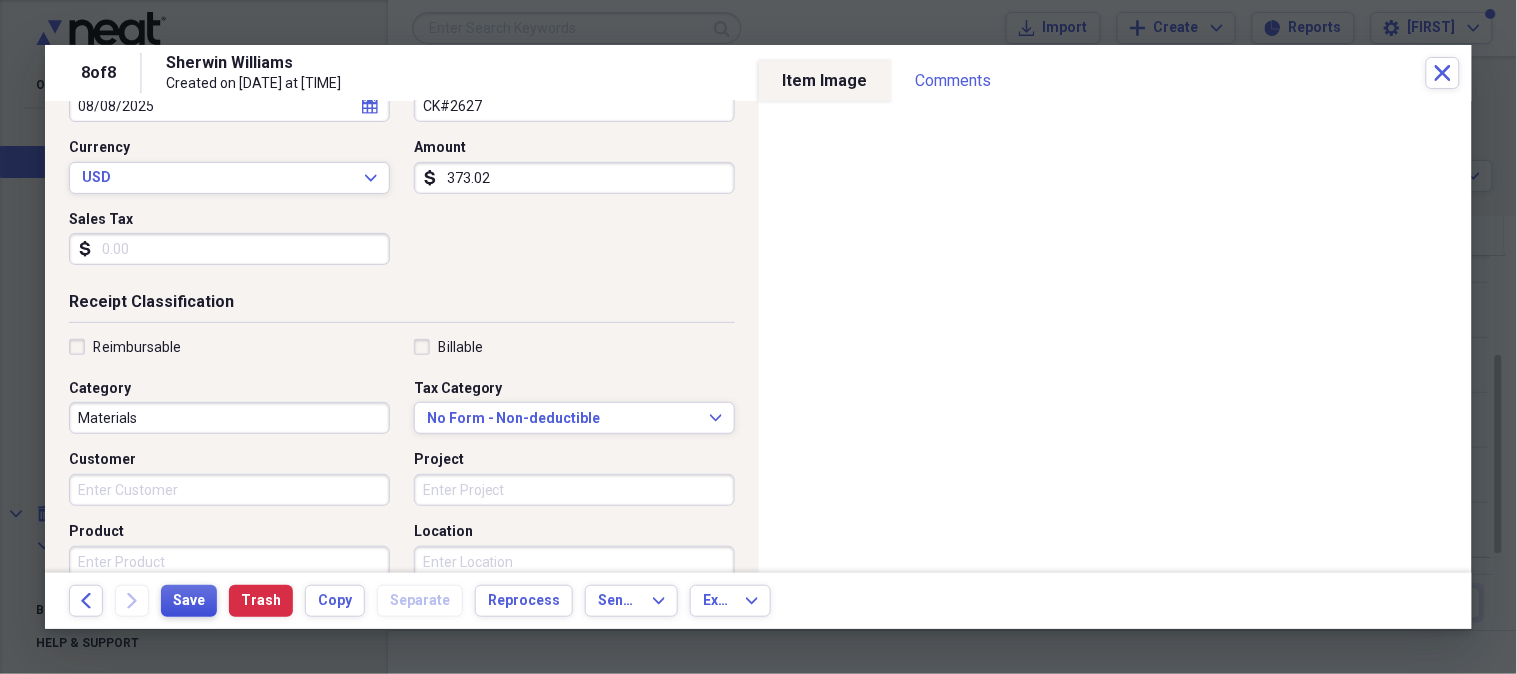 click on "Save" at bounding box center (189, 601) 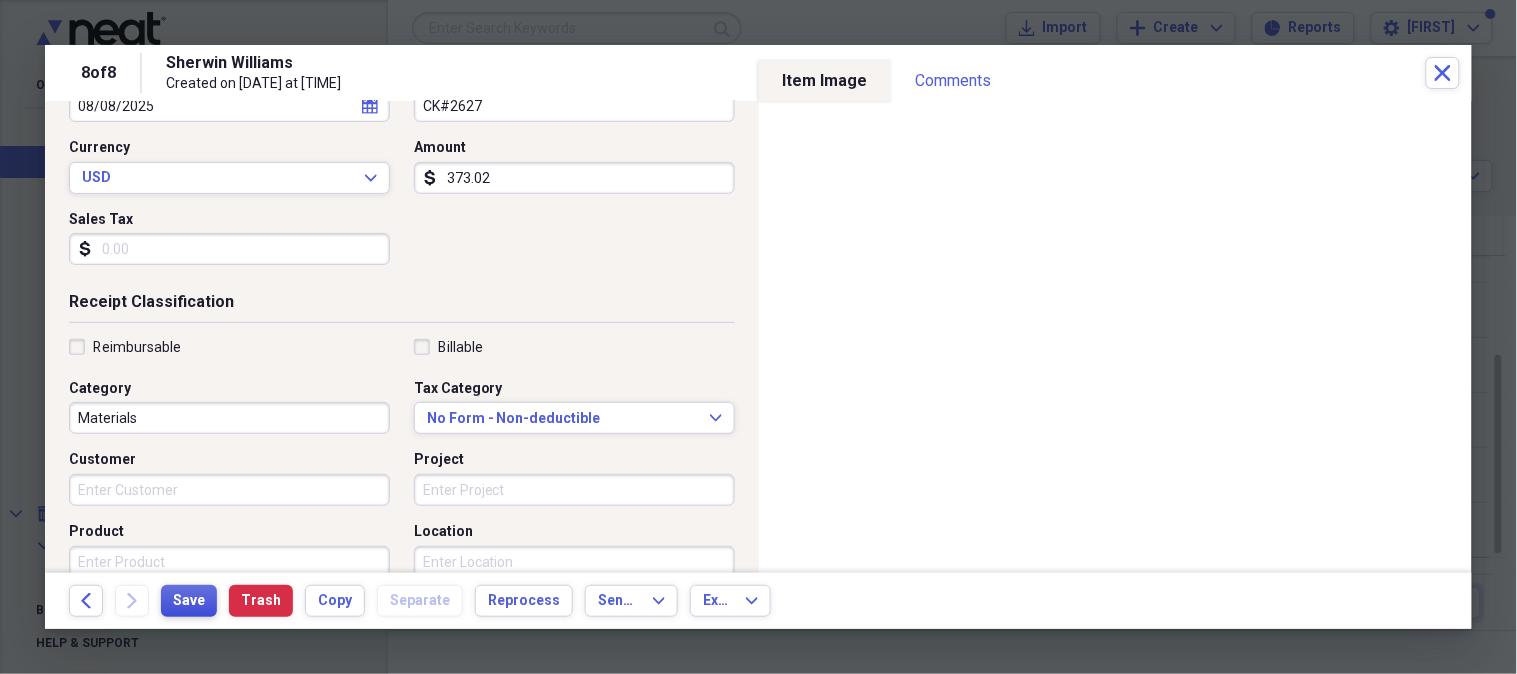 click on "Save" at bounding box center [189, 601] 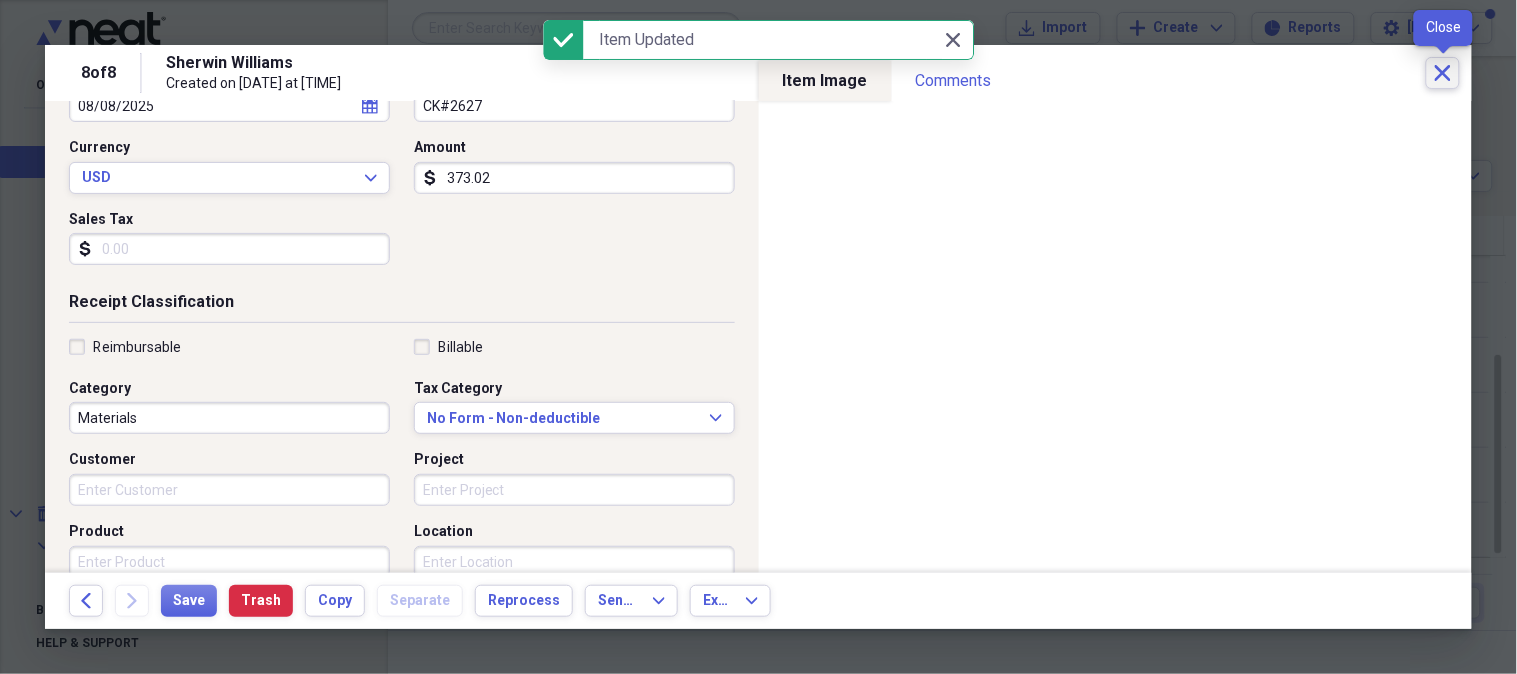 click on "Close" 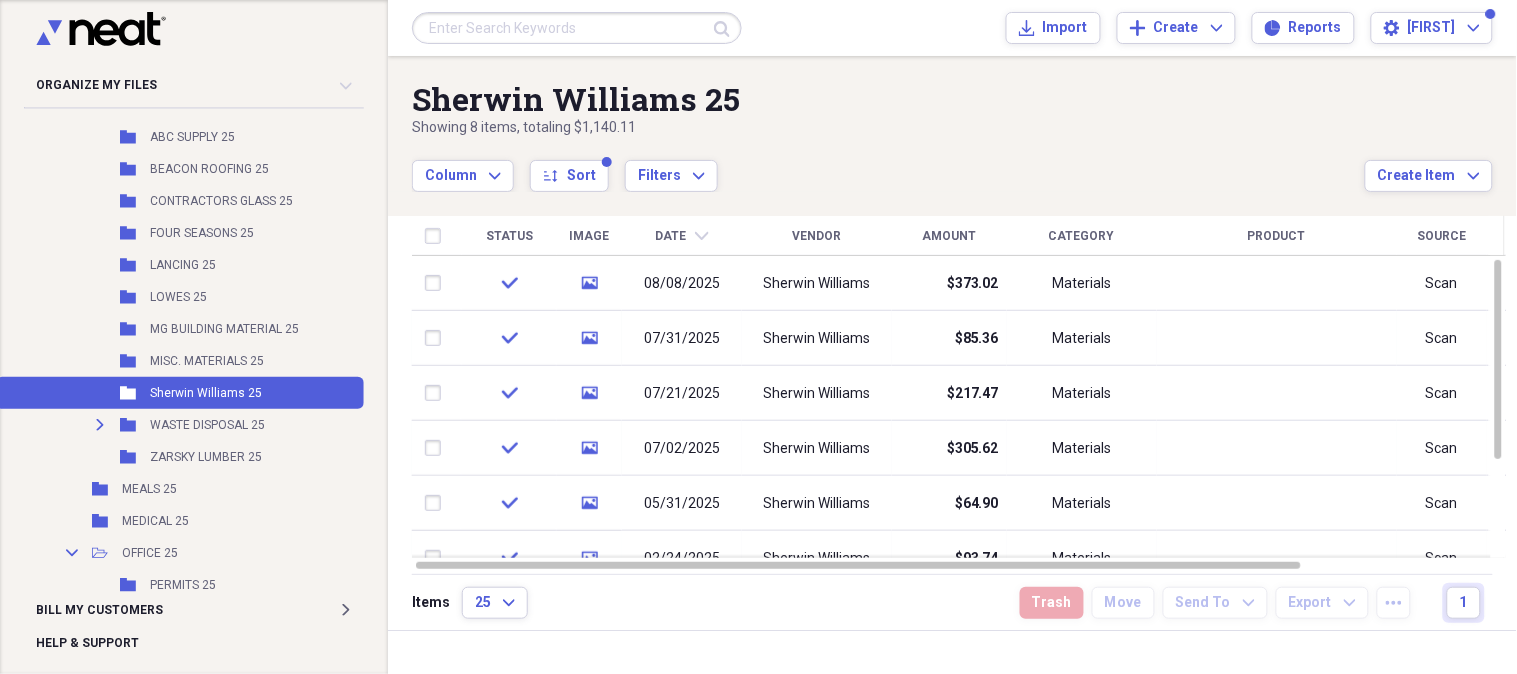 scroll, scrollTop: 2292, scrollLeft: 0, axis: vertical 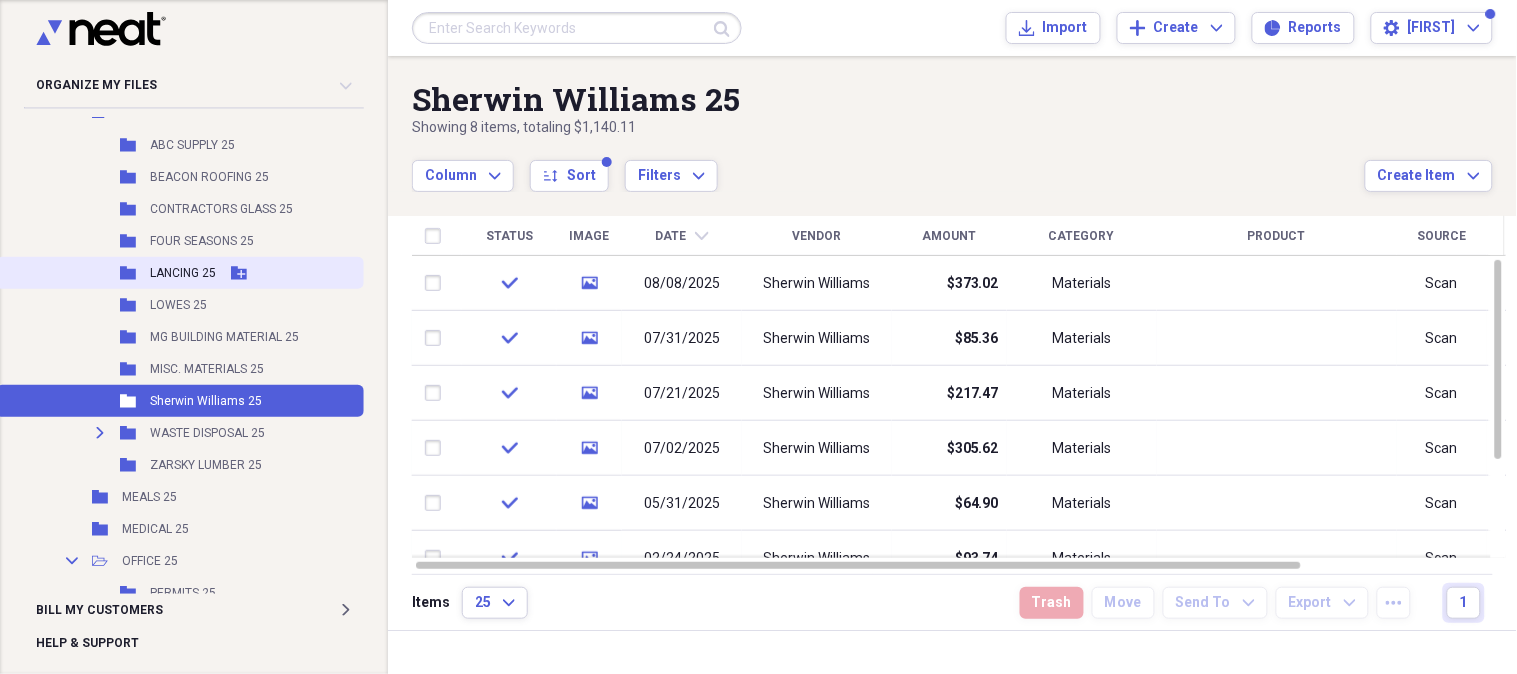 click on "LANCING 25" at bounding box center [183, 273] 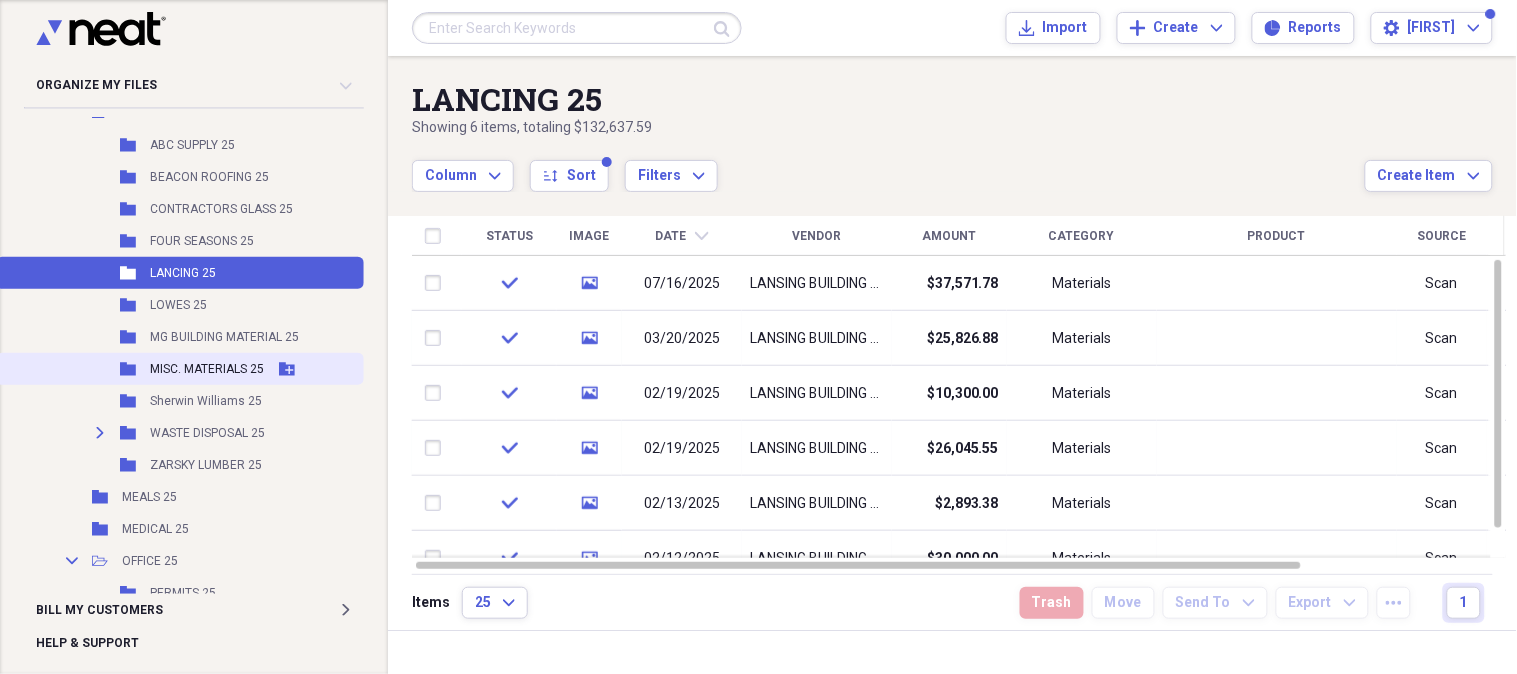 click on "MISC. MATERIALS 25" at bounding box center (207, 369) 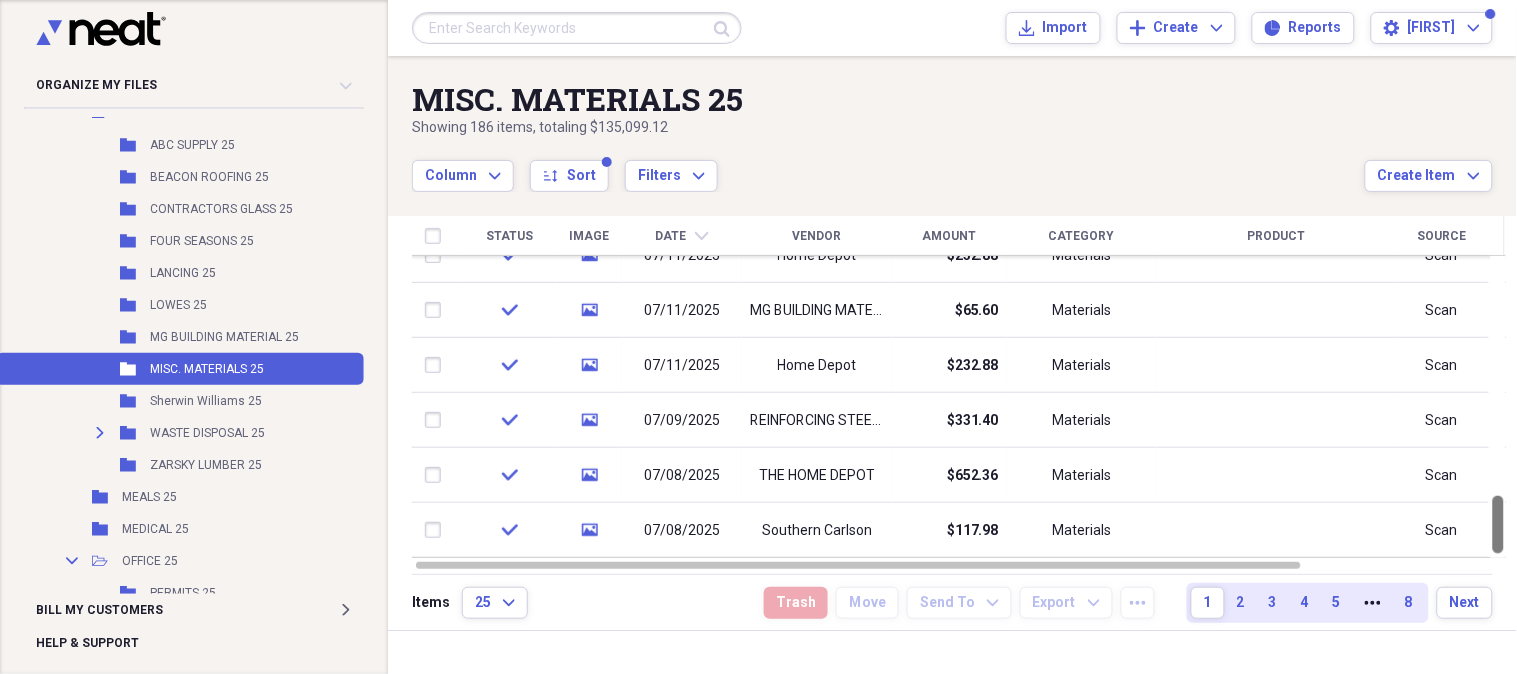 drag, startPoint x: 1508, startPoint y: 277, endPoint x: 1516, endPoint y: 714, distance: 437.0732 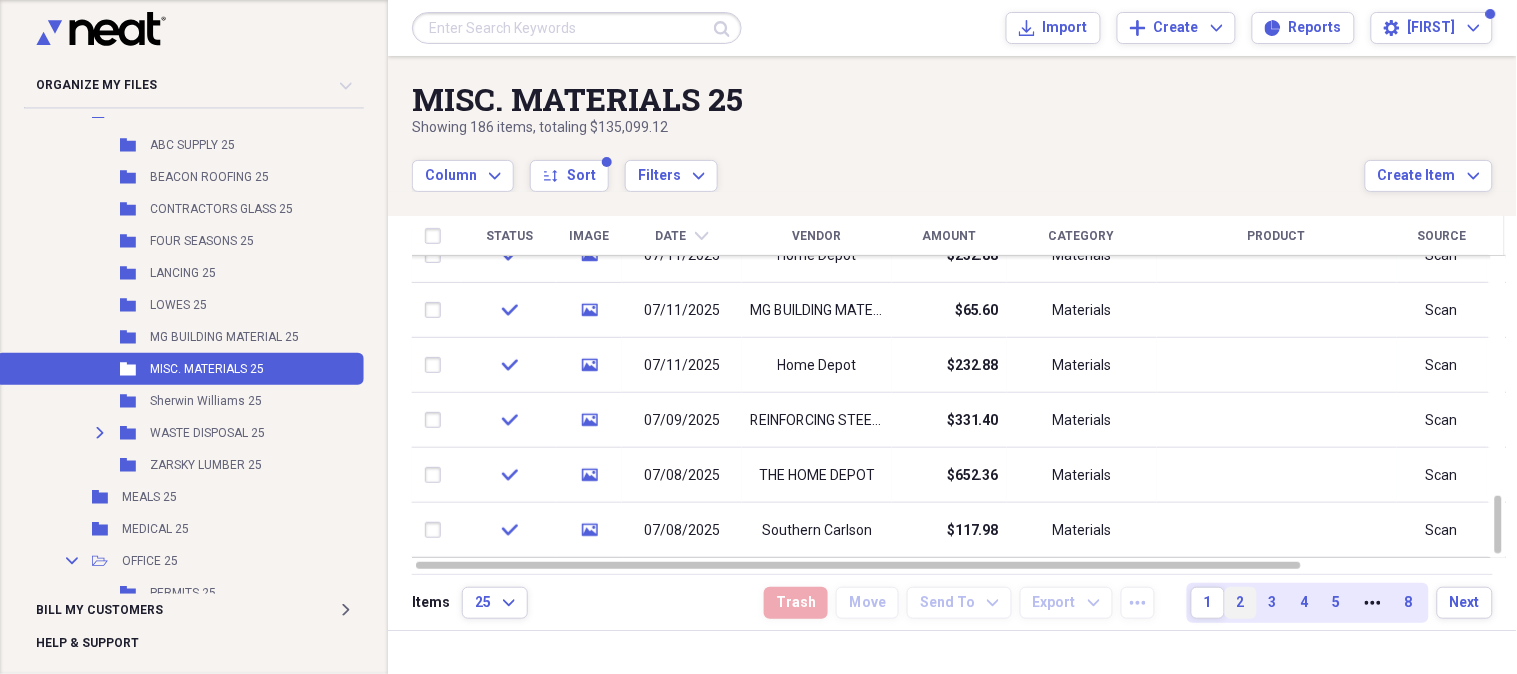 click on "2" at bounding box center [1241, 603] 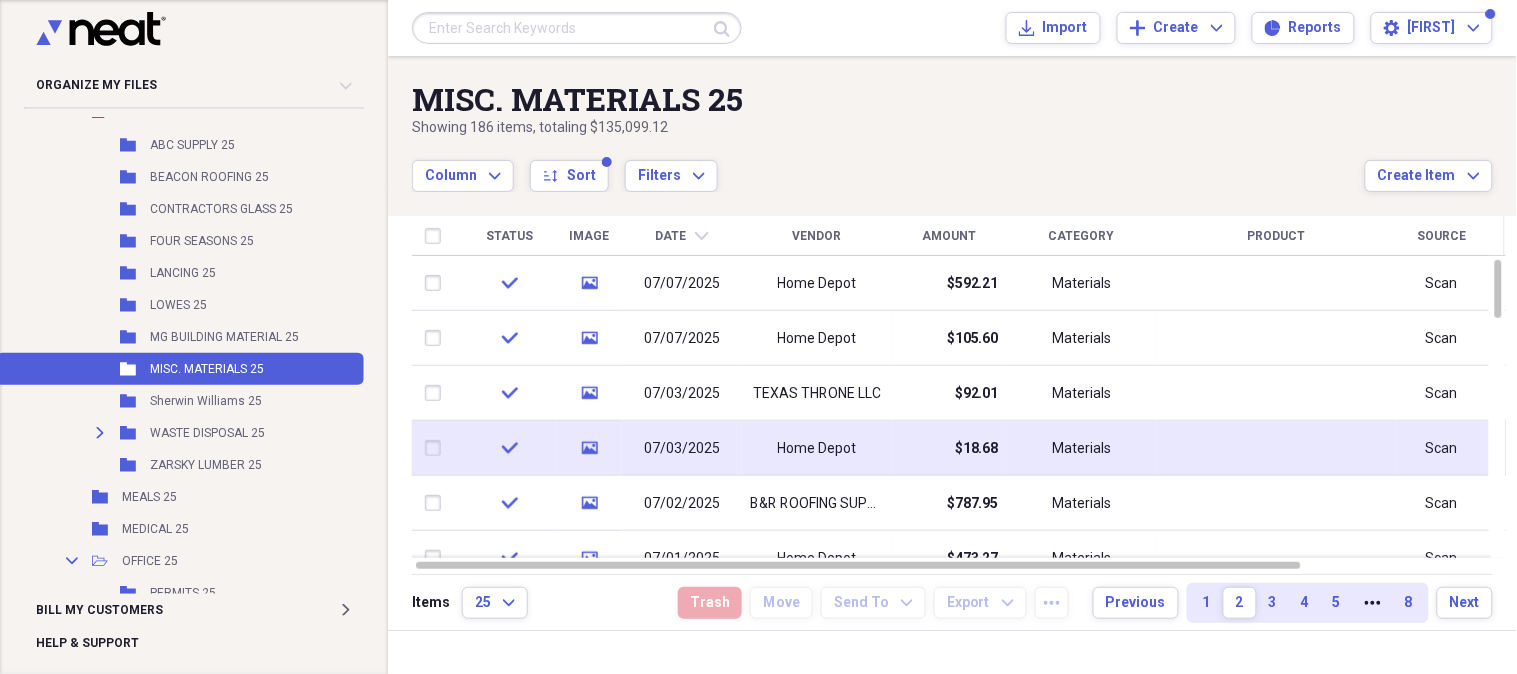 click on "$18.68" at bounding box center (949, 448) 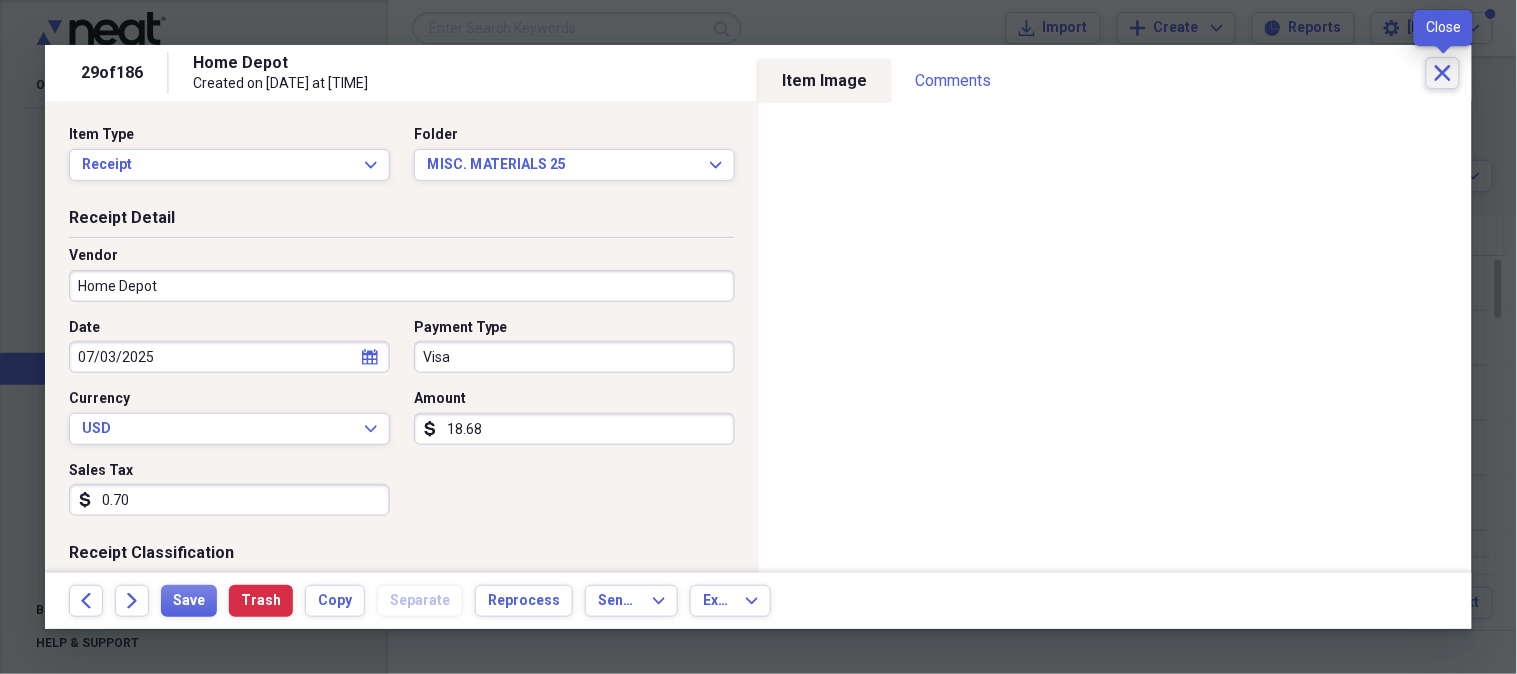 click on "Close" at bounding box center (1443, 73) 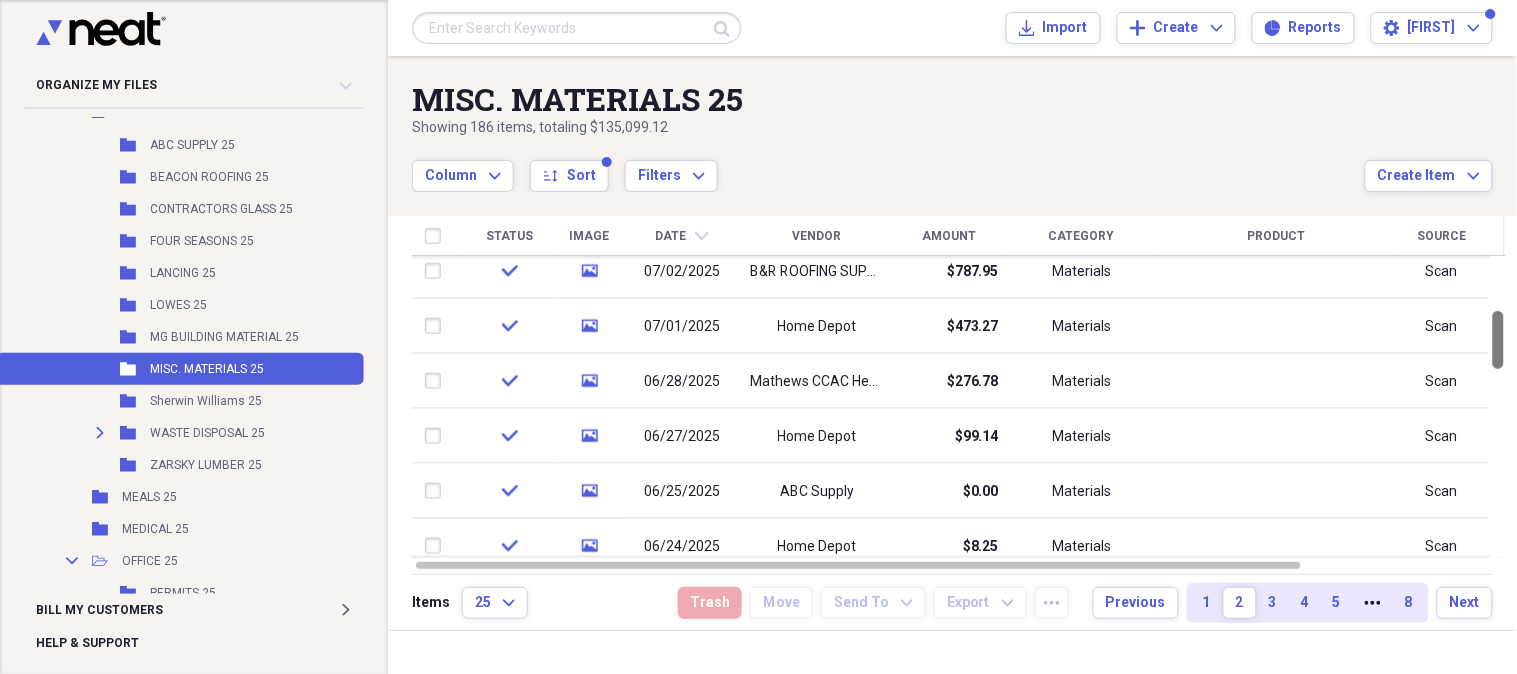 drag, startPoint x: 1505, startPoint y: 283, endPoint x: 1516, endPoint y: 334, distance: 52.17279 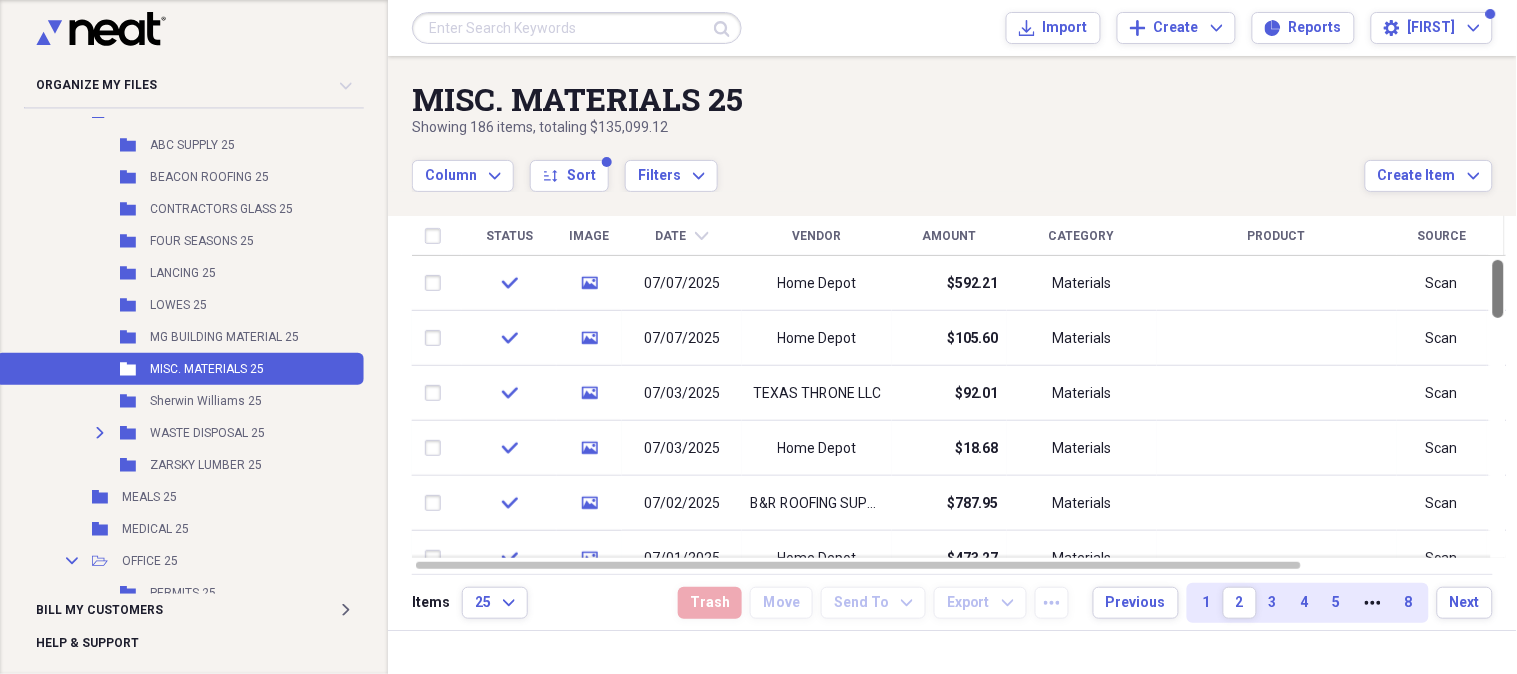 drag, startPoint x: 1512, startPoint y: 327, endPoint x: 1516, endPoint y: 241, distance: 86.09297 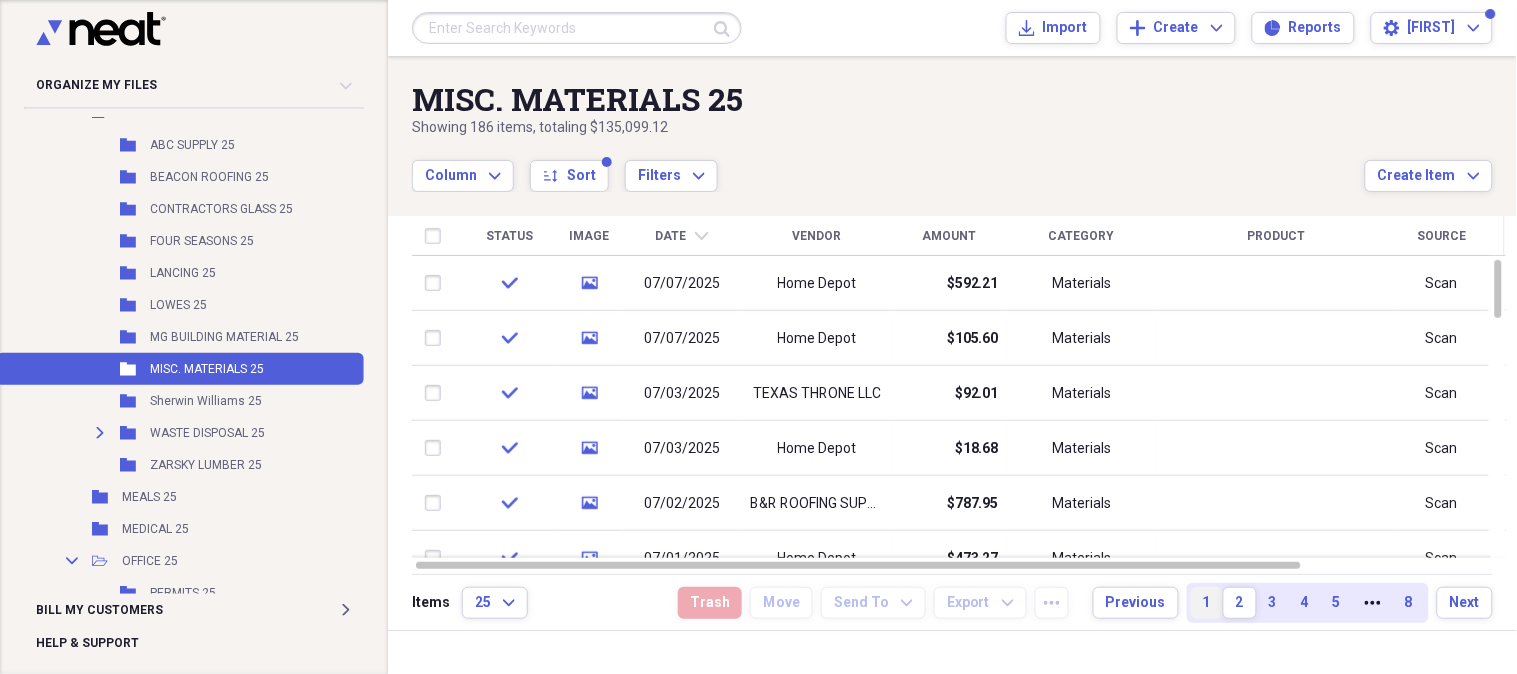 click on "1" at bounding box center [1207, 603] 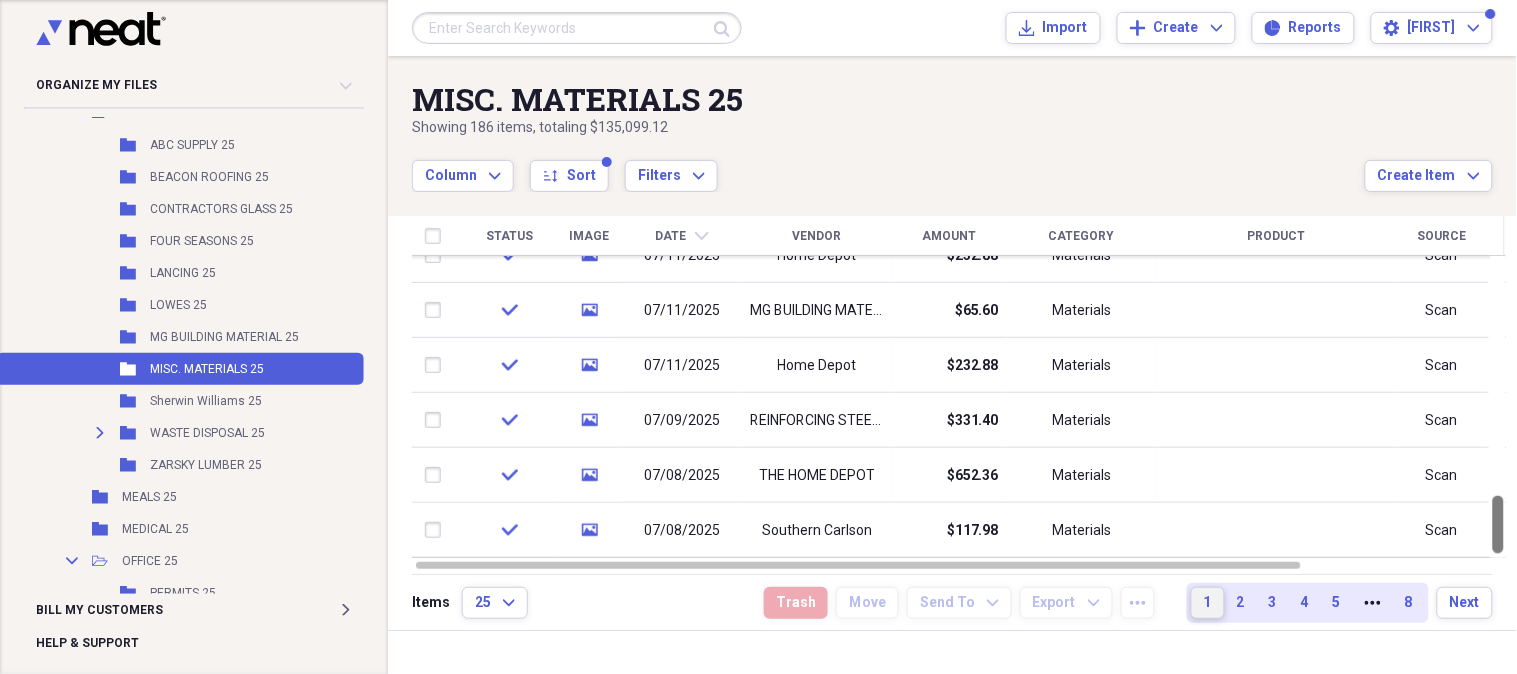 drag, startPoint x: 1511, startPoint y: 260, endPoint x: 1460, endPoint y: 658, distance: 401.25427 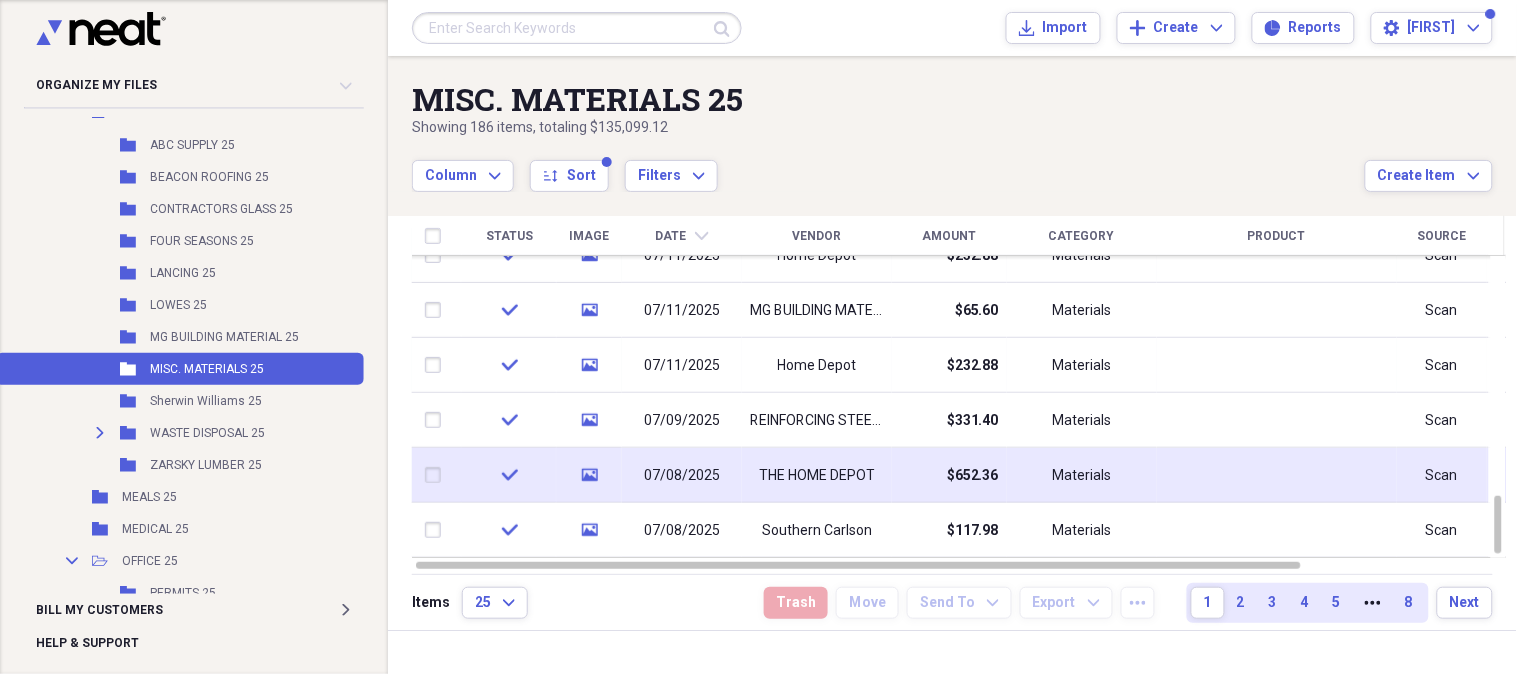 click on "$652.36" at bounding box center (949, 475) 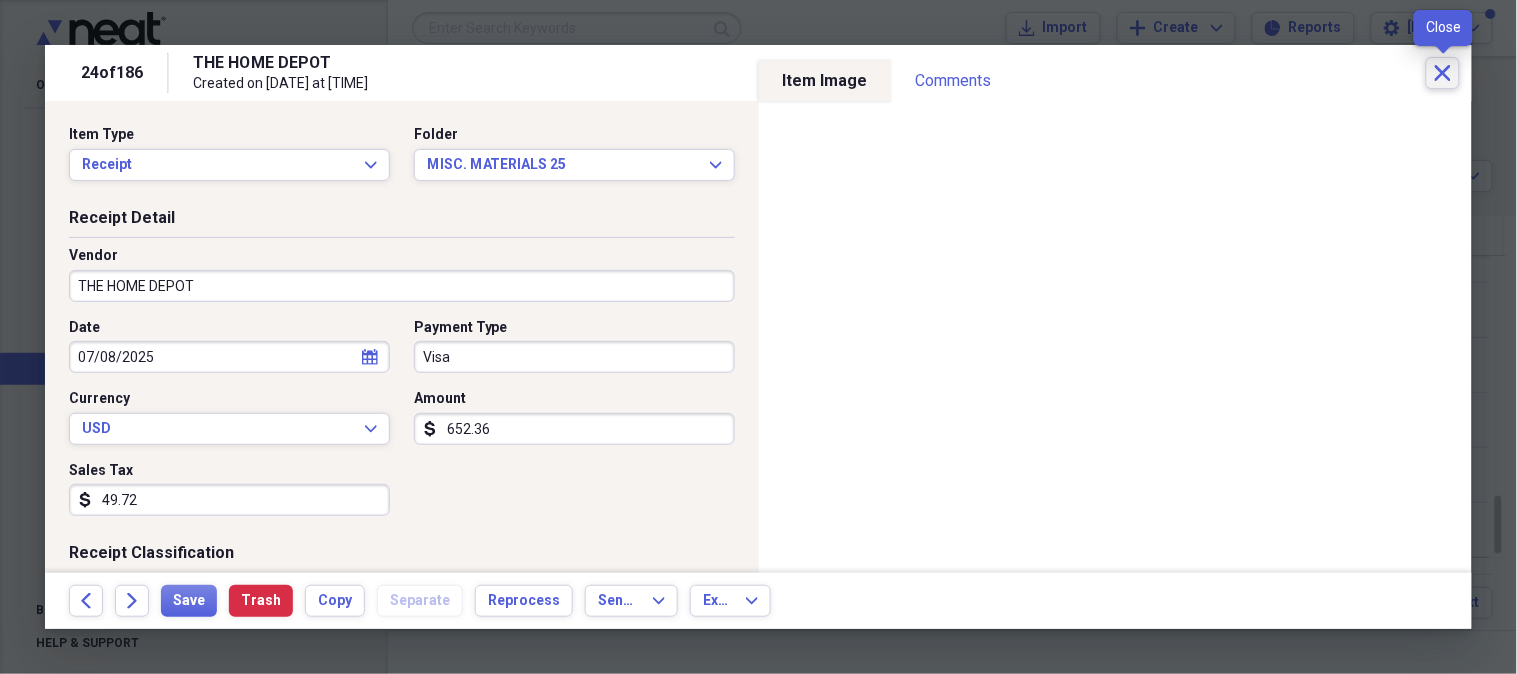 click on "Close" at bounding box center (1443, 73) 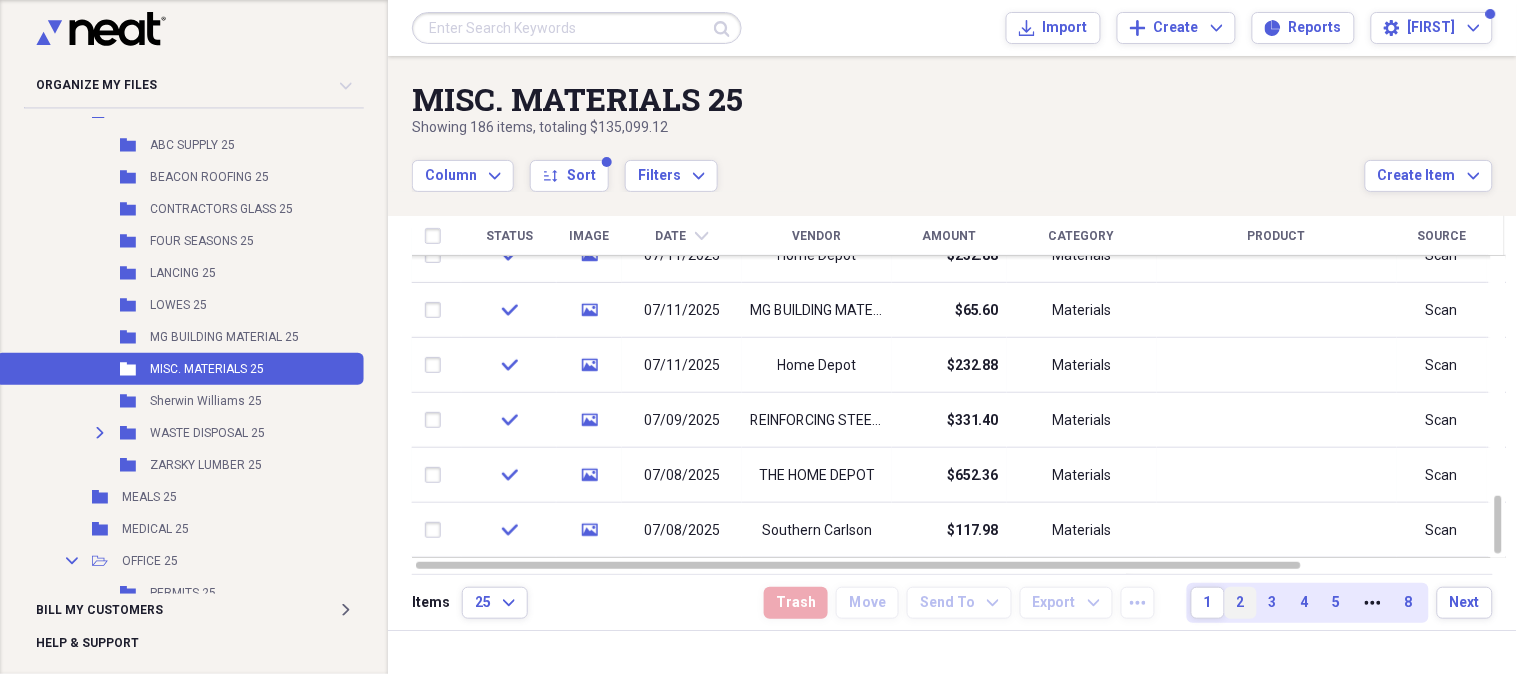 click on "2" at bounding box center [1241, 603] 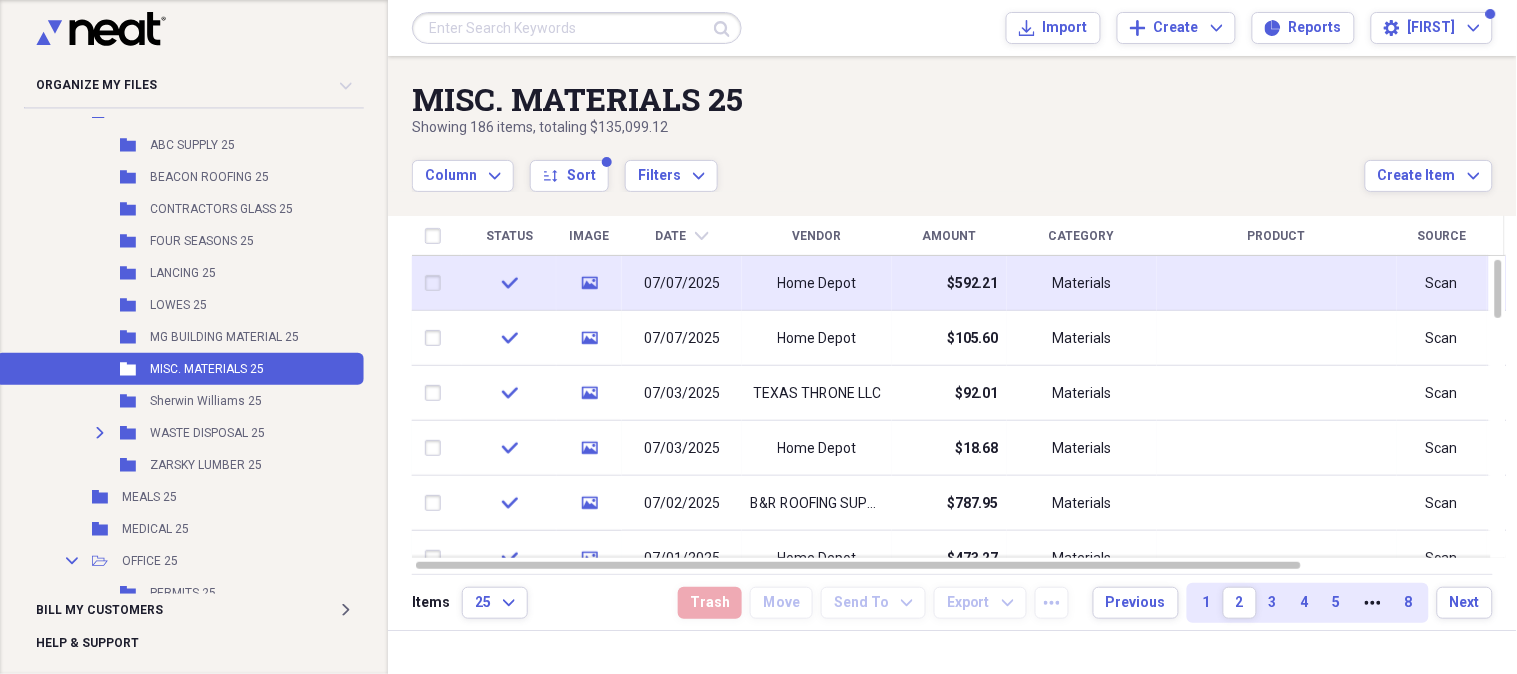 click on "$592.21" at bounding box center (949, 283) 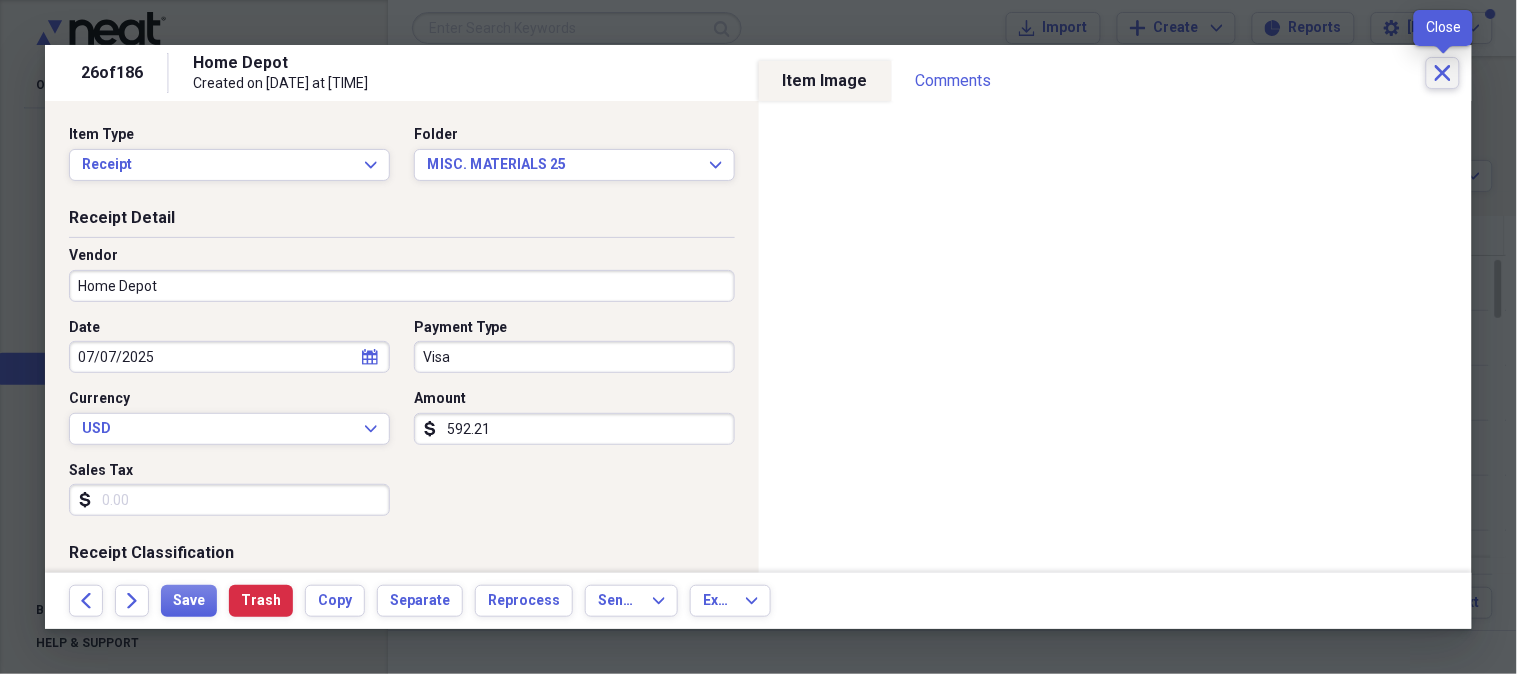 click on "Close" at bounding box center [1443, 73] 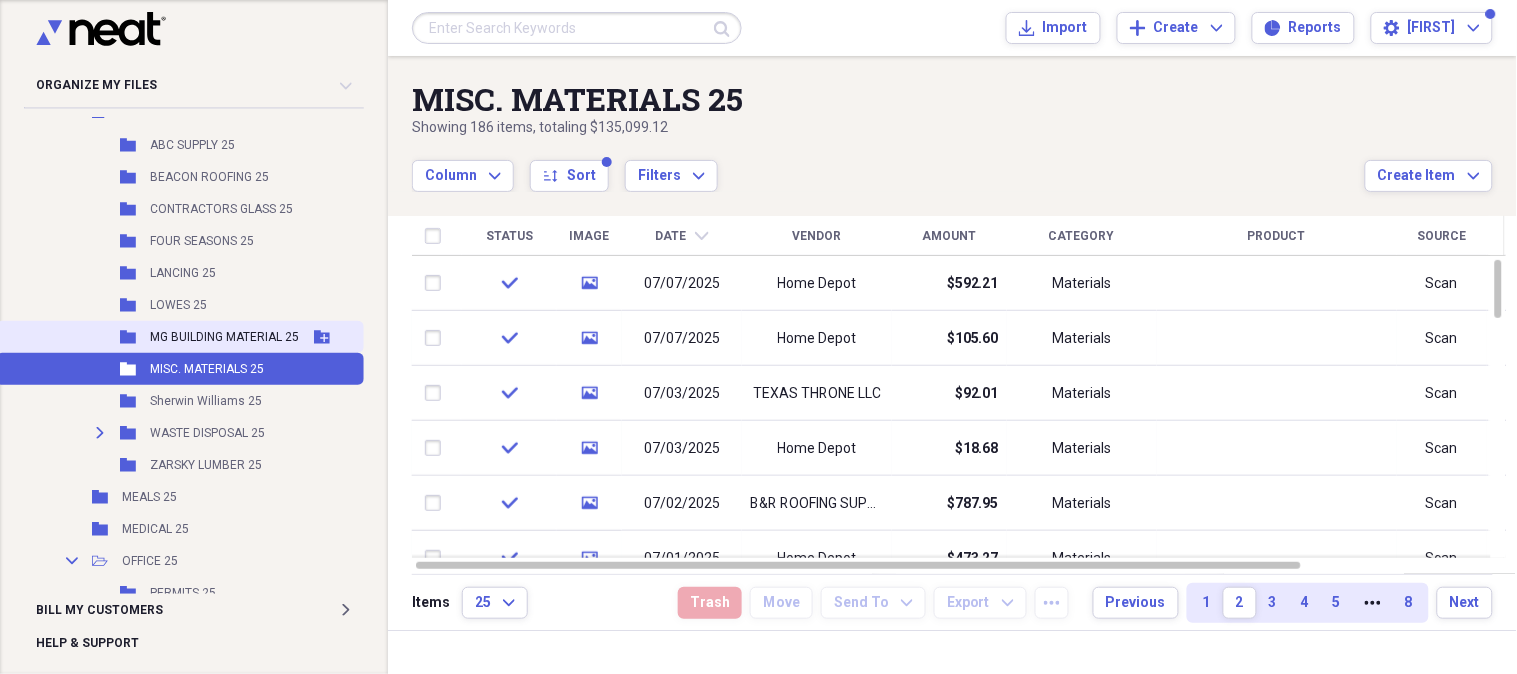 click on "MG BUILDING MATERIAL 25" at bounding box center (224, 337) 